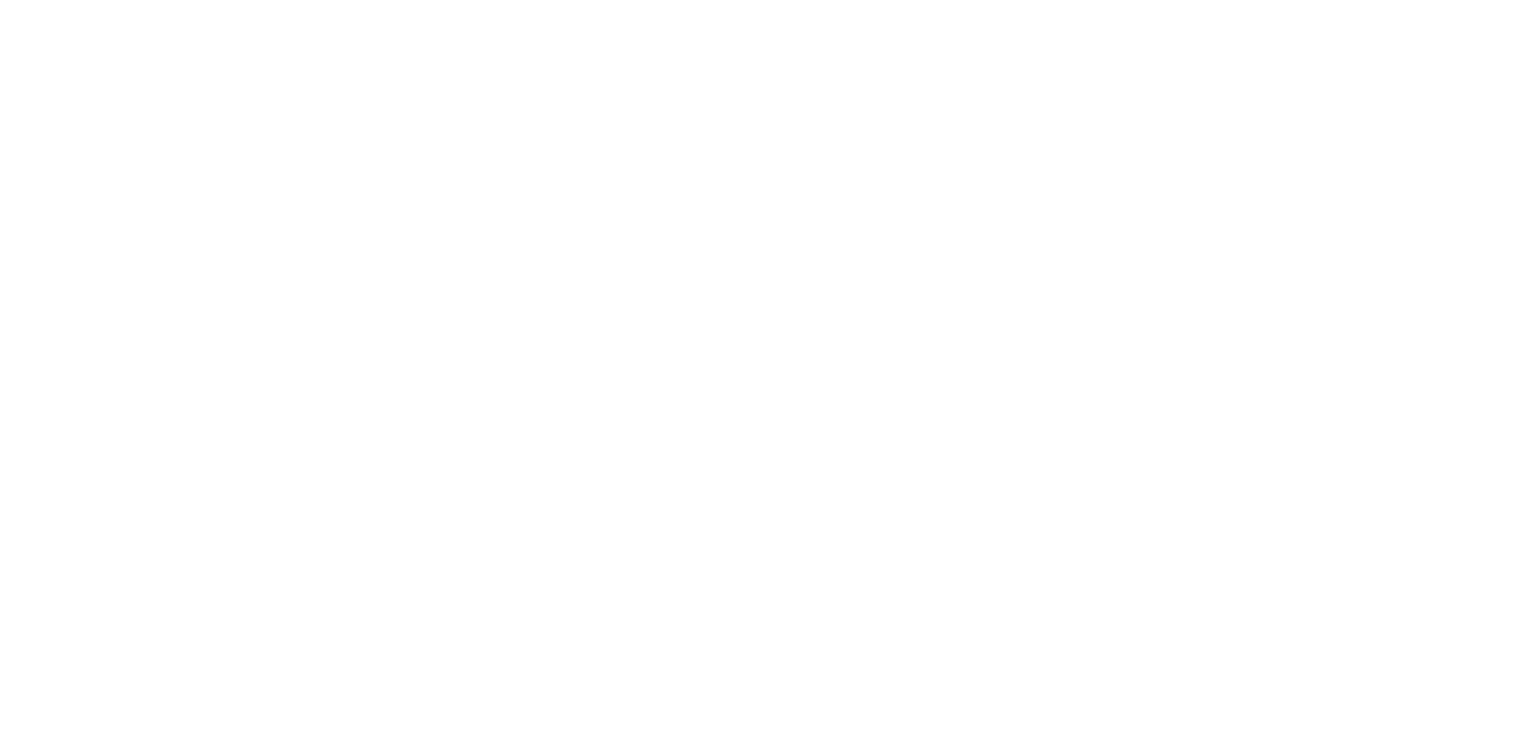 scroll, scrollTop: 0, scrollLeft: 0, axis: both 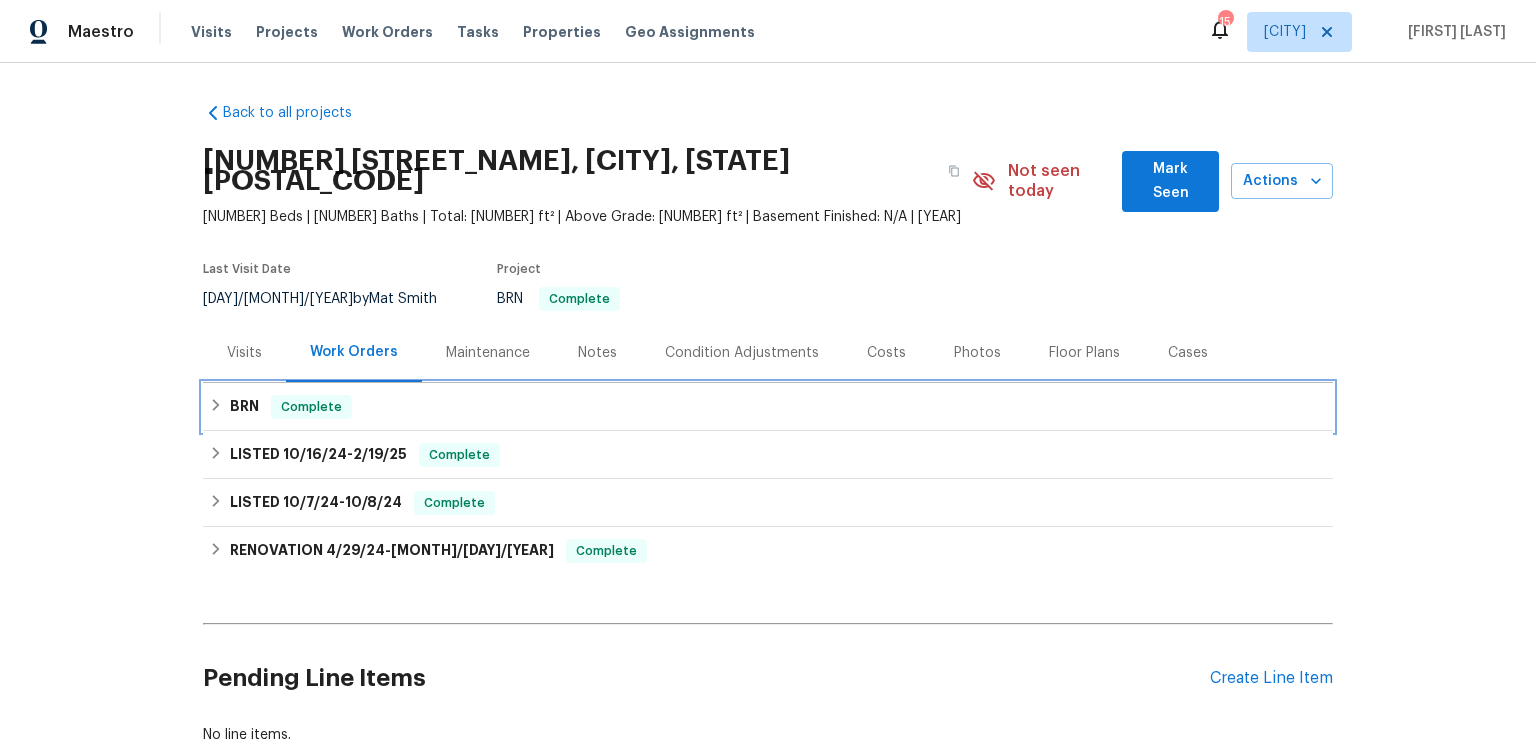 click on "BRN" at bounding box center (244, 407) 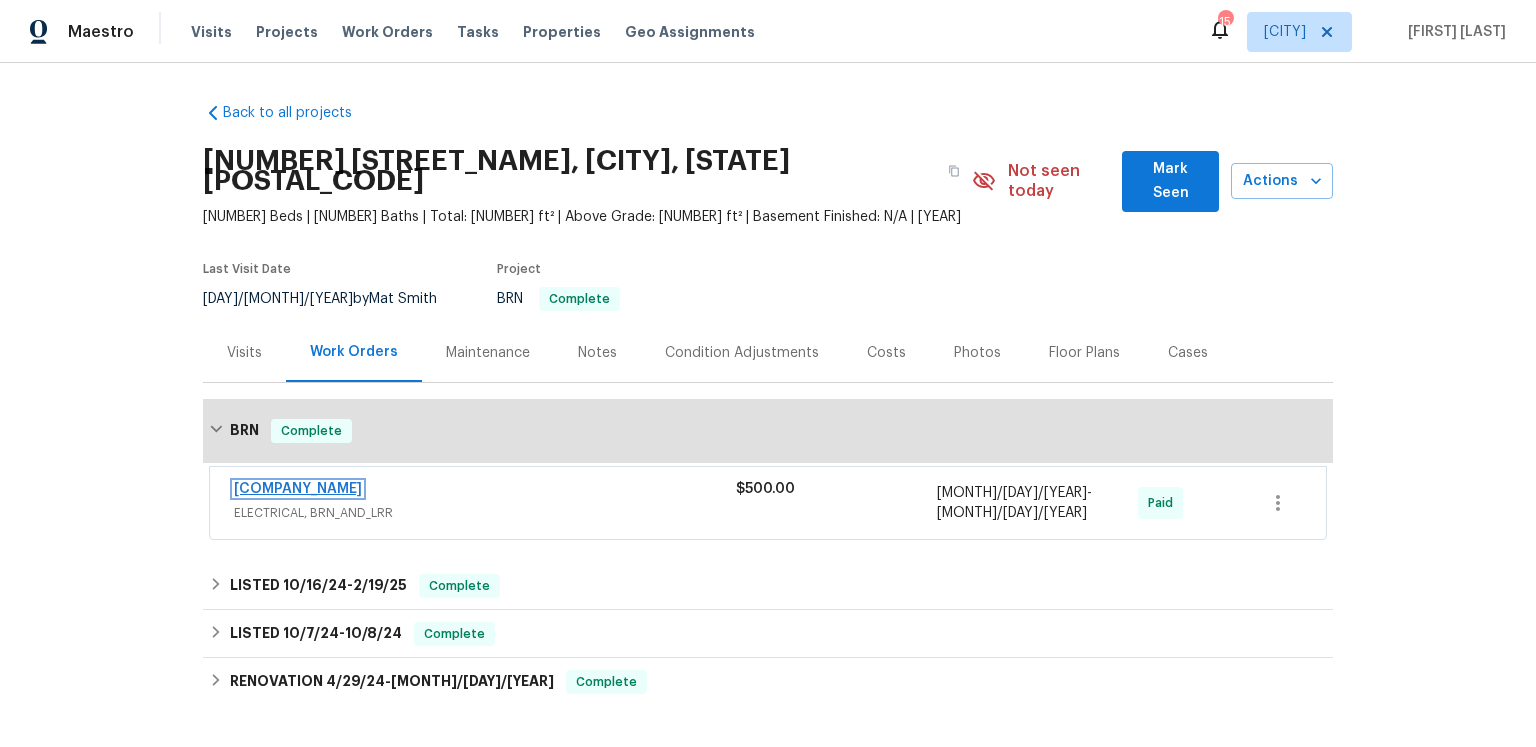 click on "[COMPANY_NAME]" at bounding box center (298, 489) 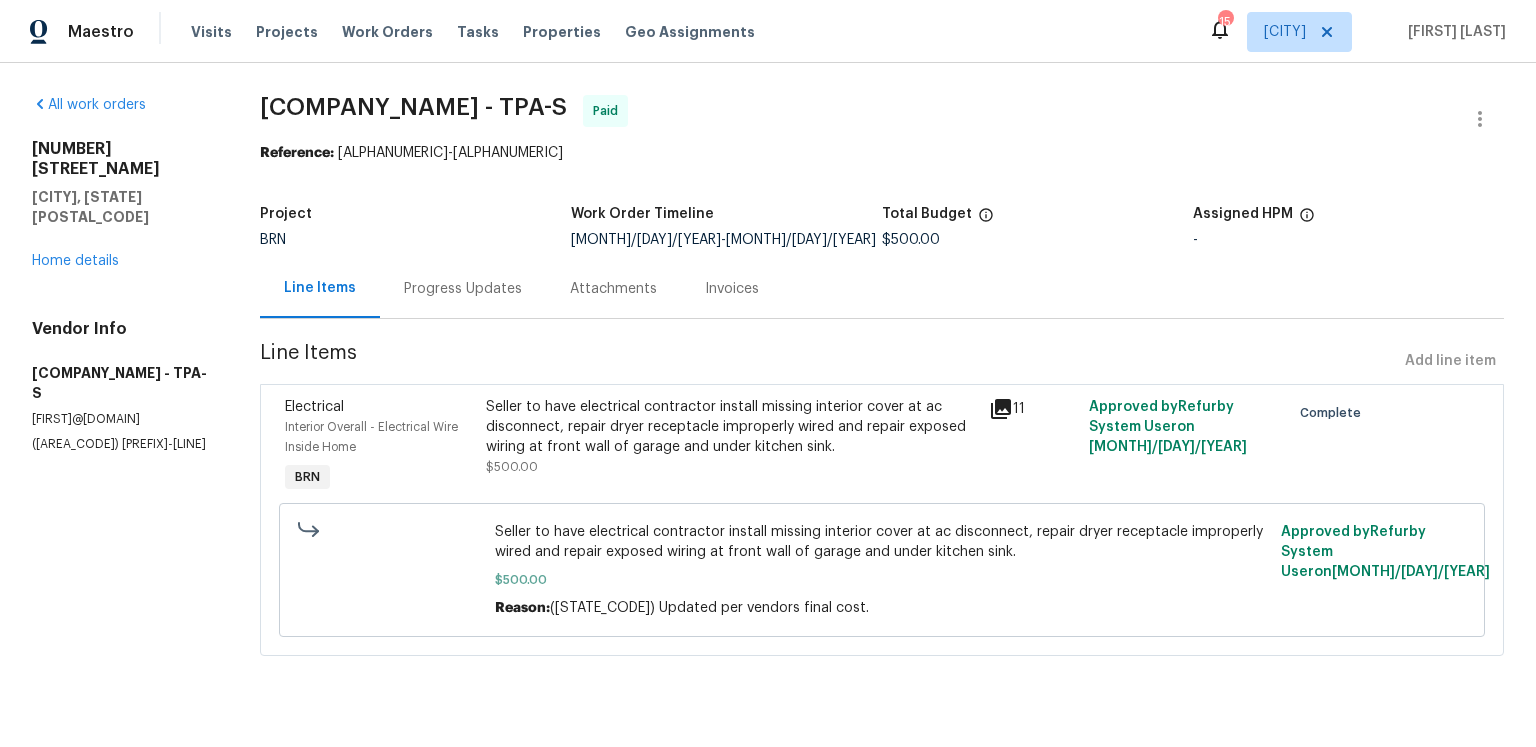 click on "Invoices" at bounding box center [732, 289] 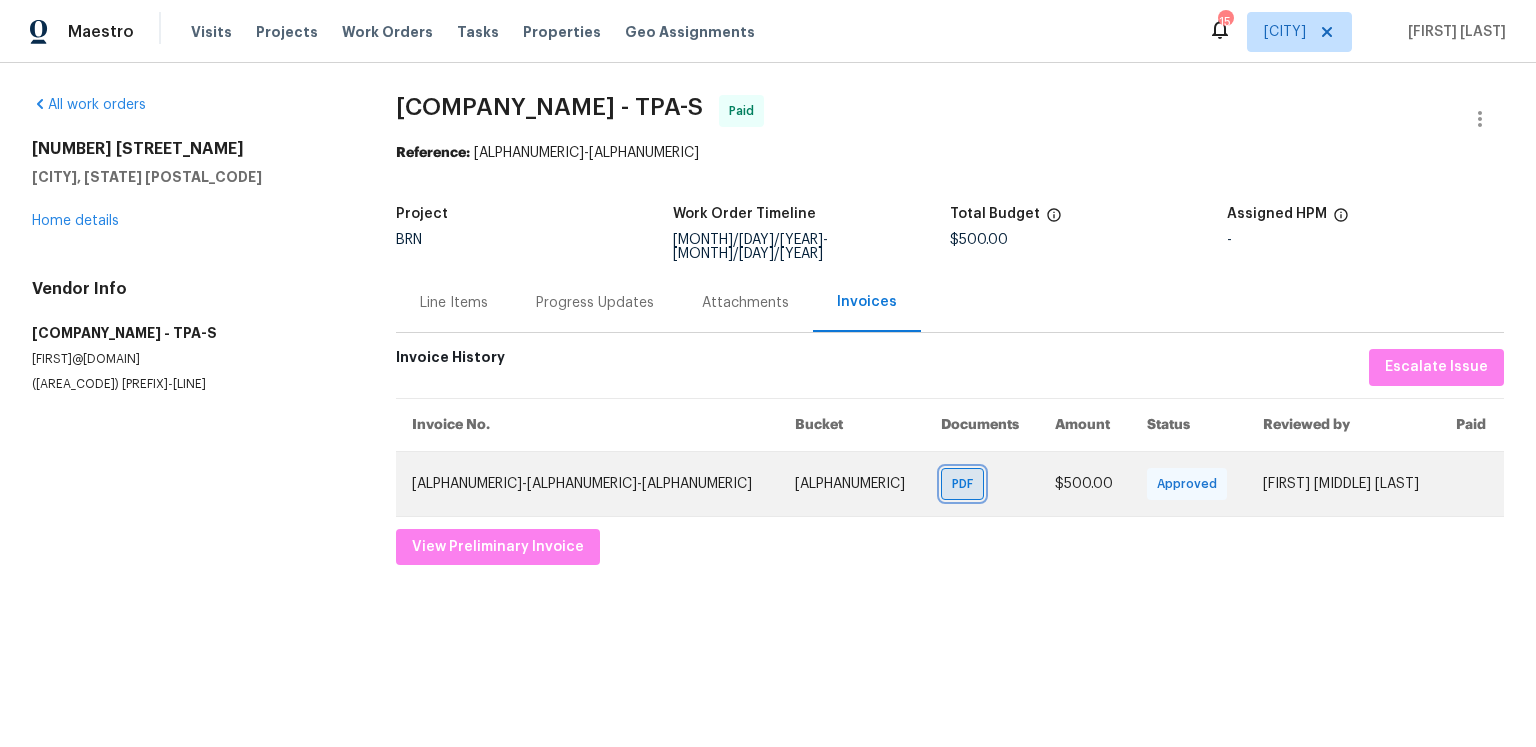 click on "PDF" at bounding box center (962, 484) 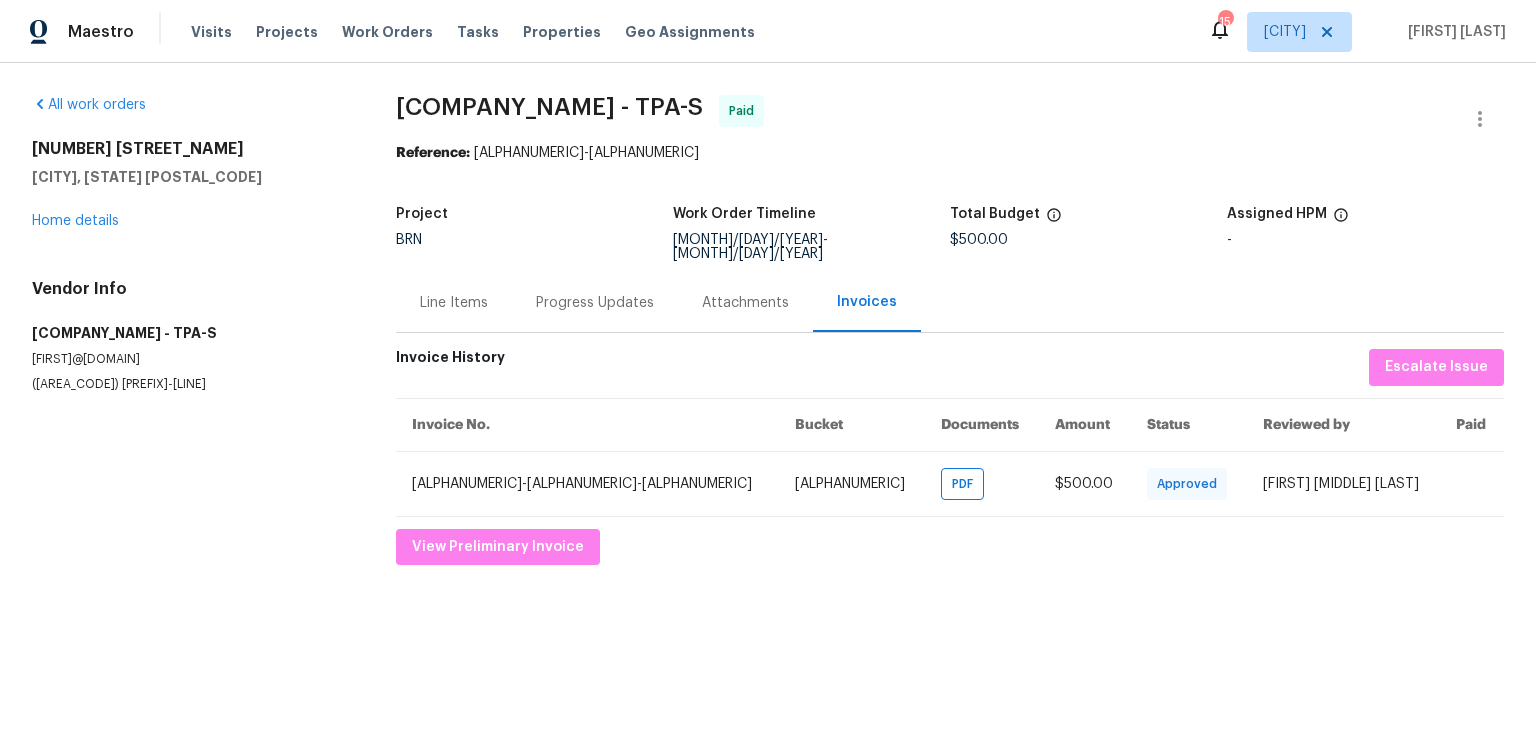 click on "Invoice History Escalate Issue" at bounding box center [950, 367] 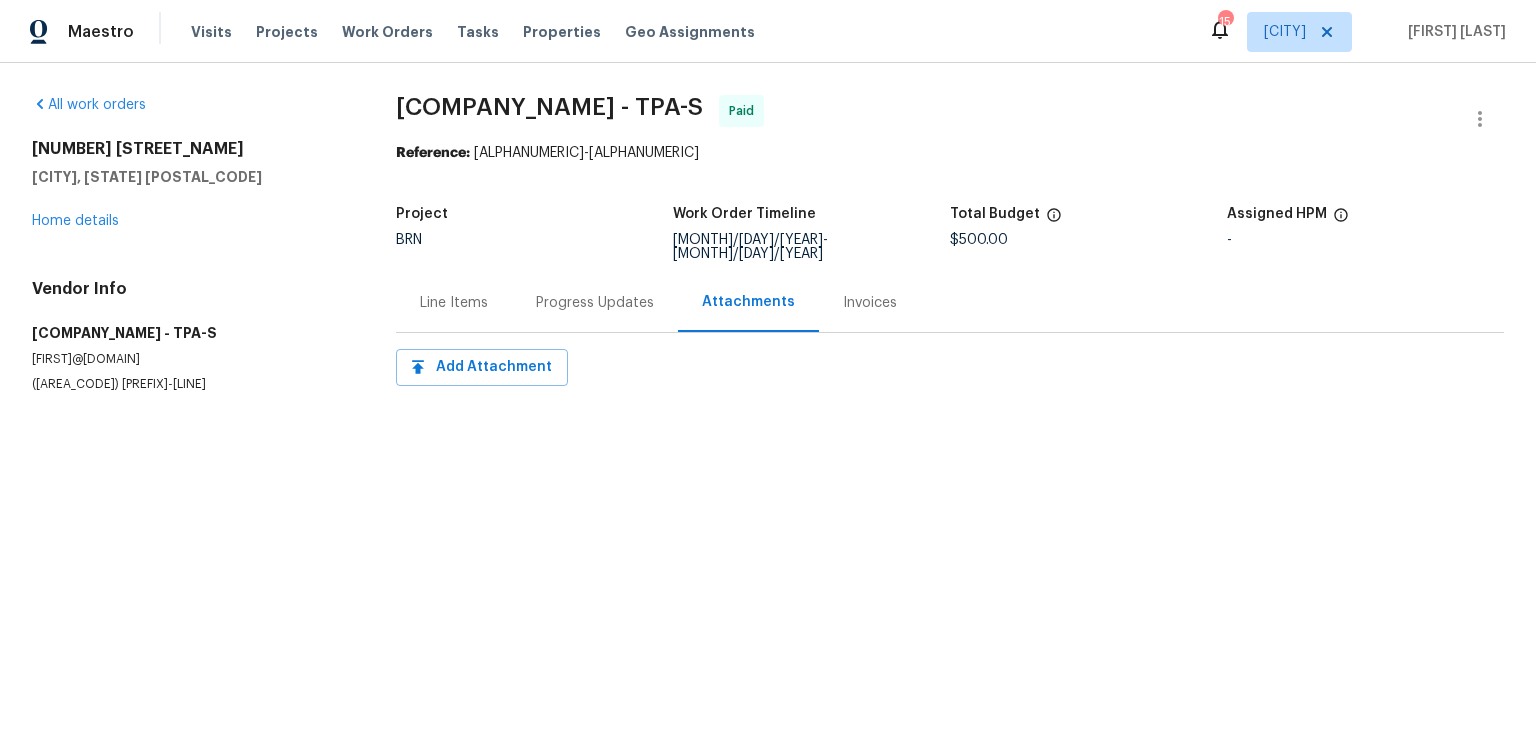 click on "Progress Updates" at bounding box center [595, 303] 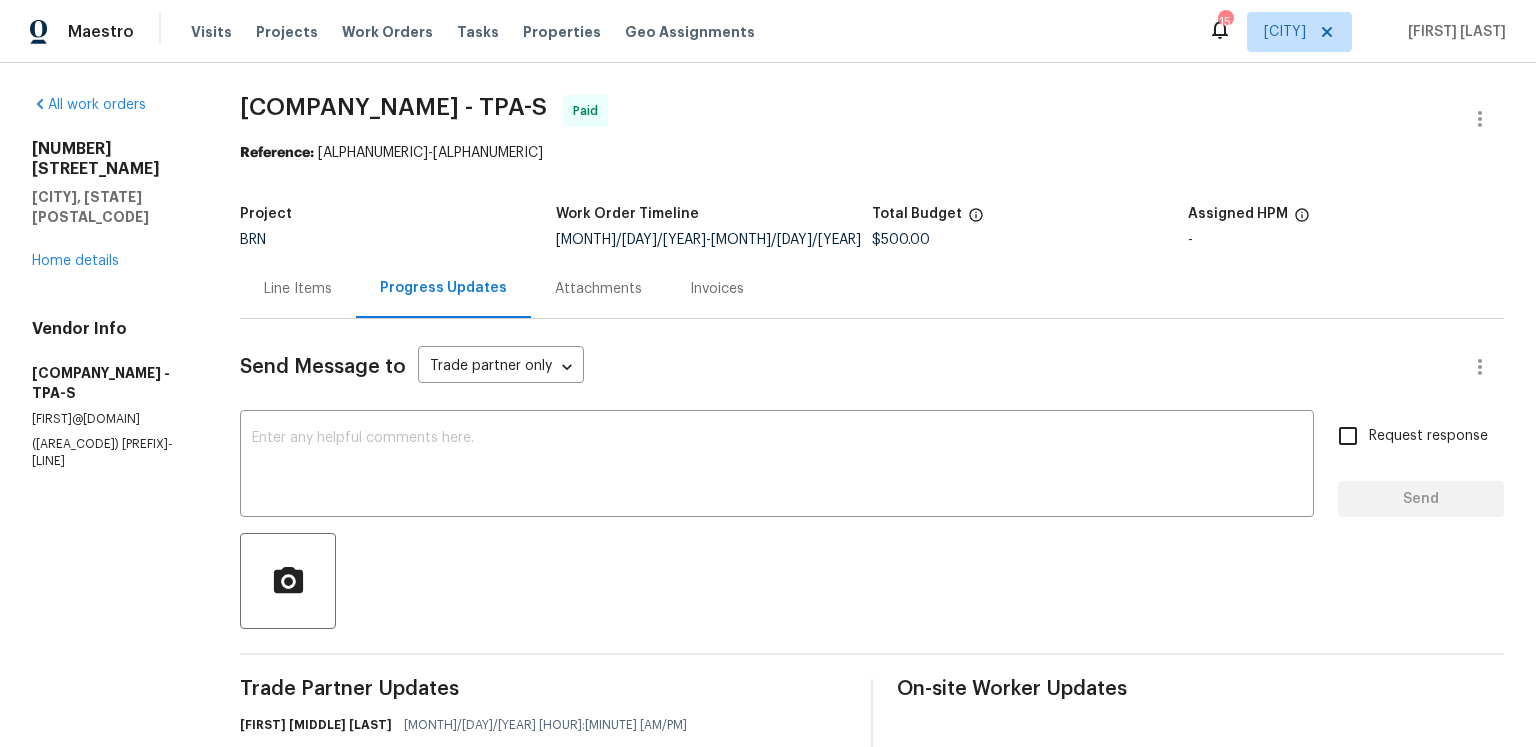 click on "Line Items" at bounding box center (298, 288) 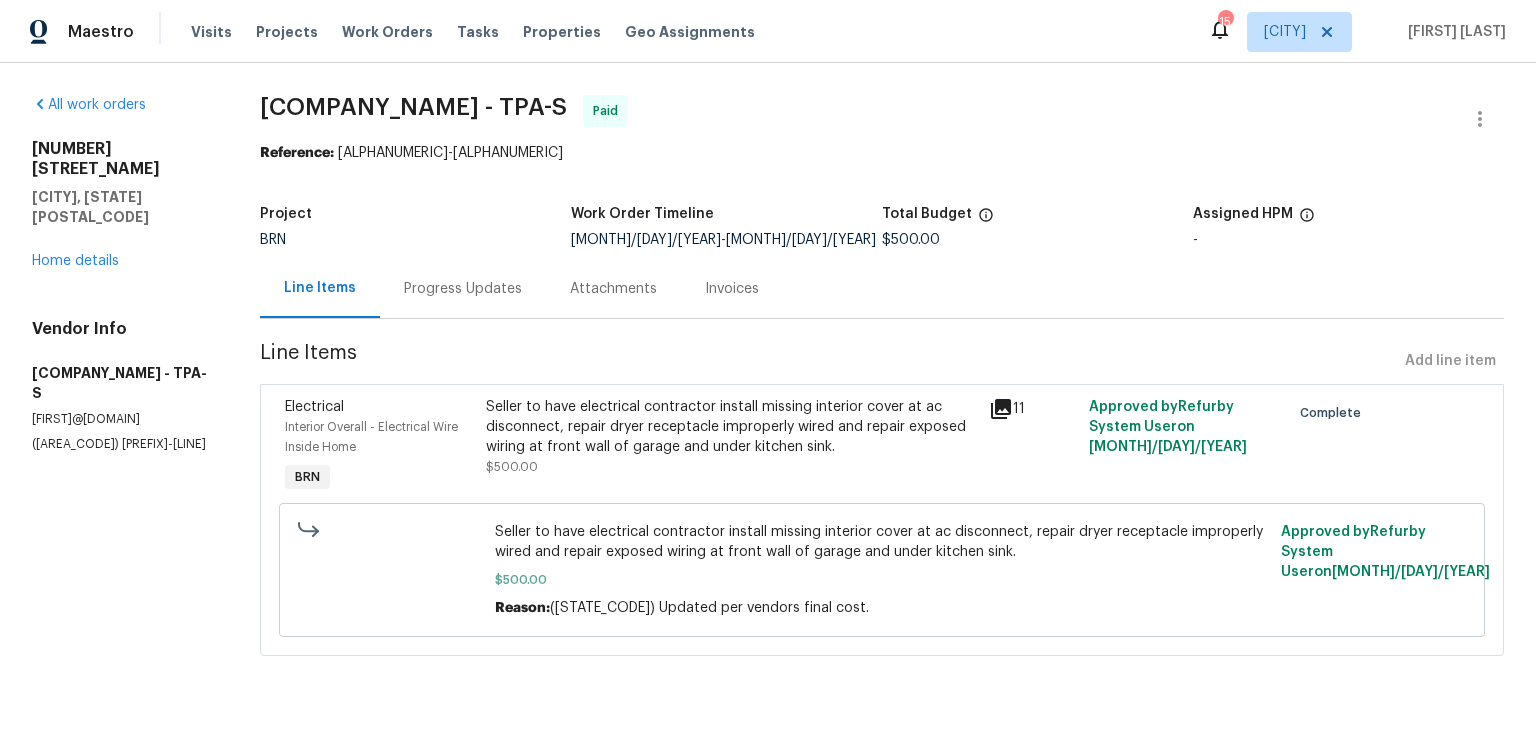 scroll, scrollTop: 89, scrollLeft: 0, axis: vertical 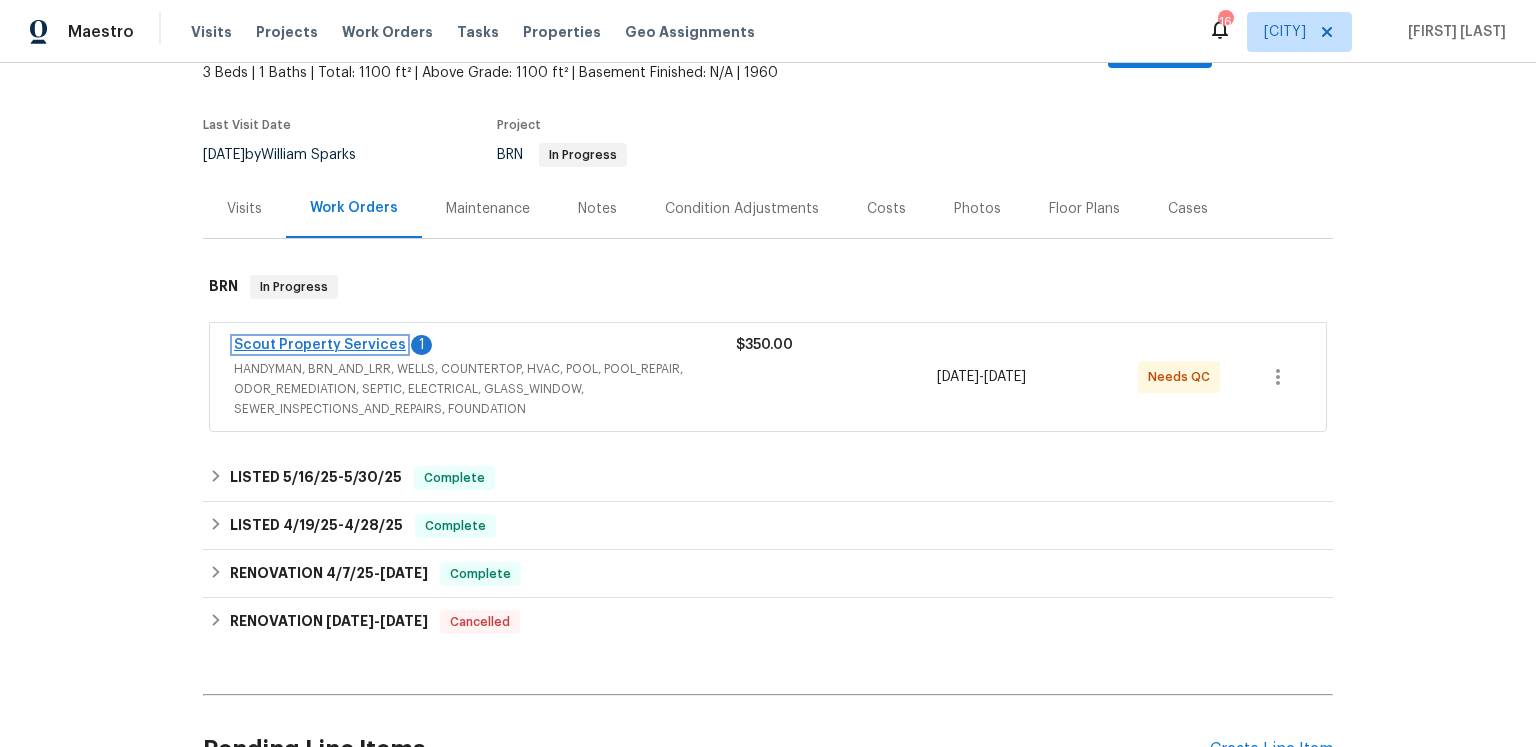 click on "Scout Property Services" at bounding box center (320, 345) 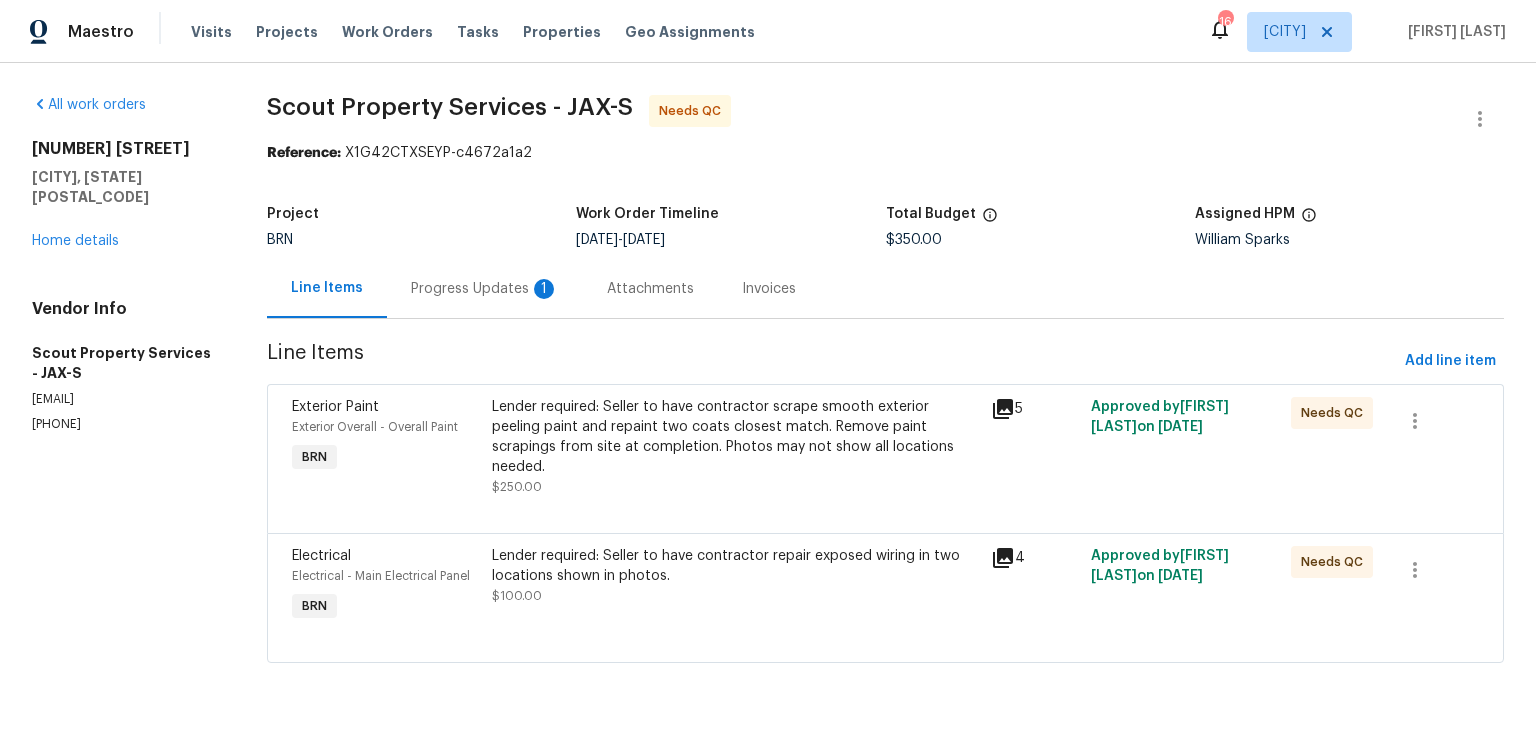 click on "Progress Updates 1" at bounding box center (485, 289) 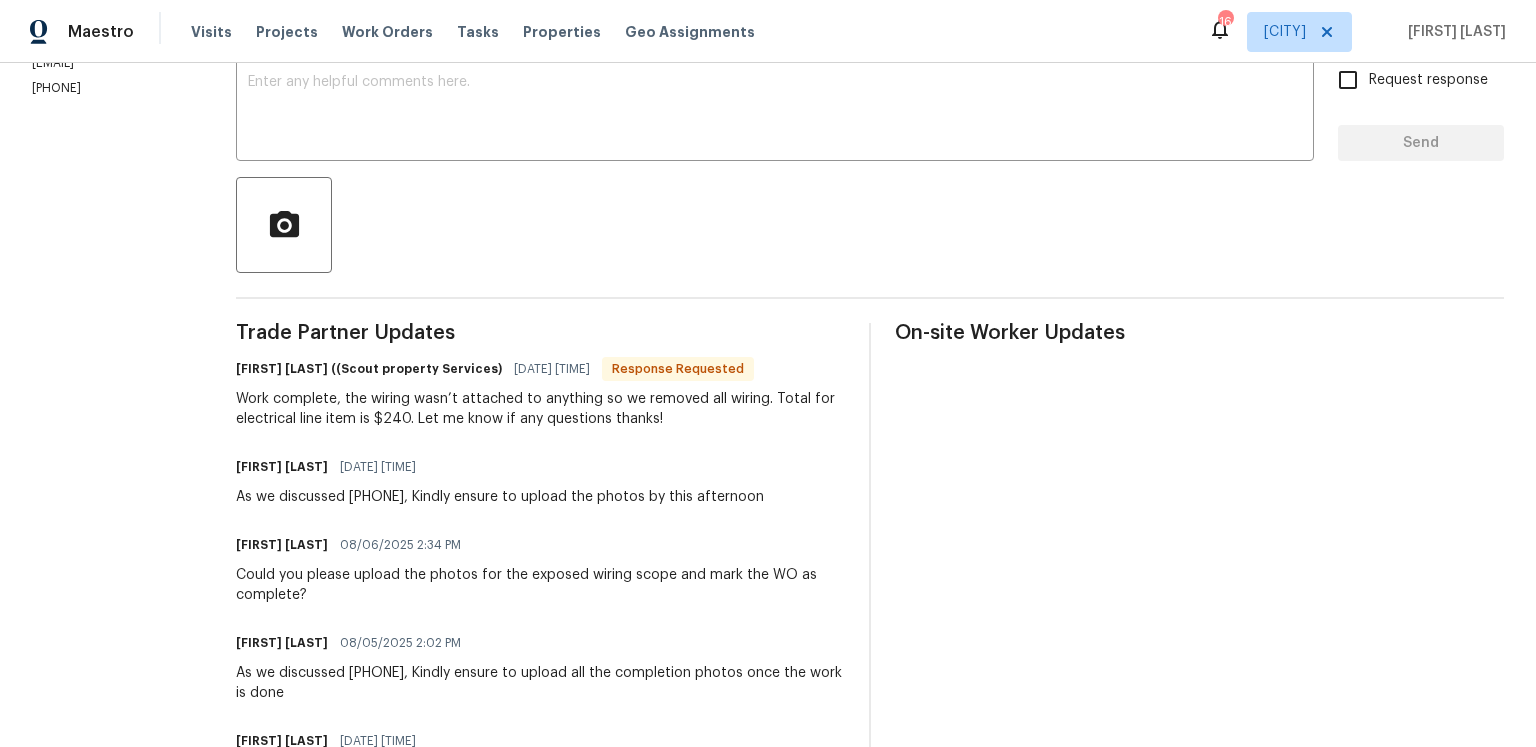 scroll, scrollTop: 1, scrollLeft: 0, axis: vertical 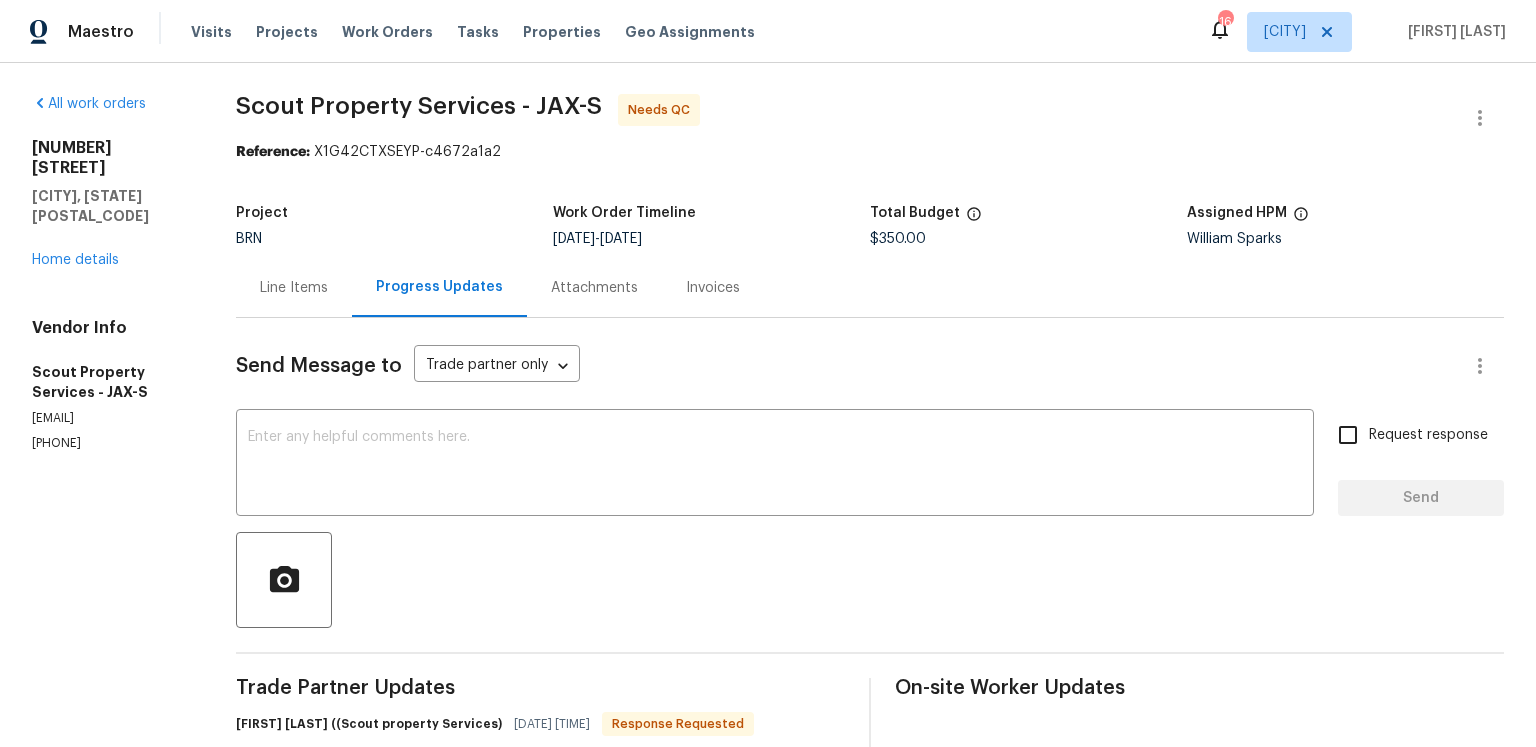 click on "Line Items" at bounding box center [294, 288] 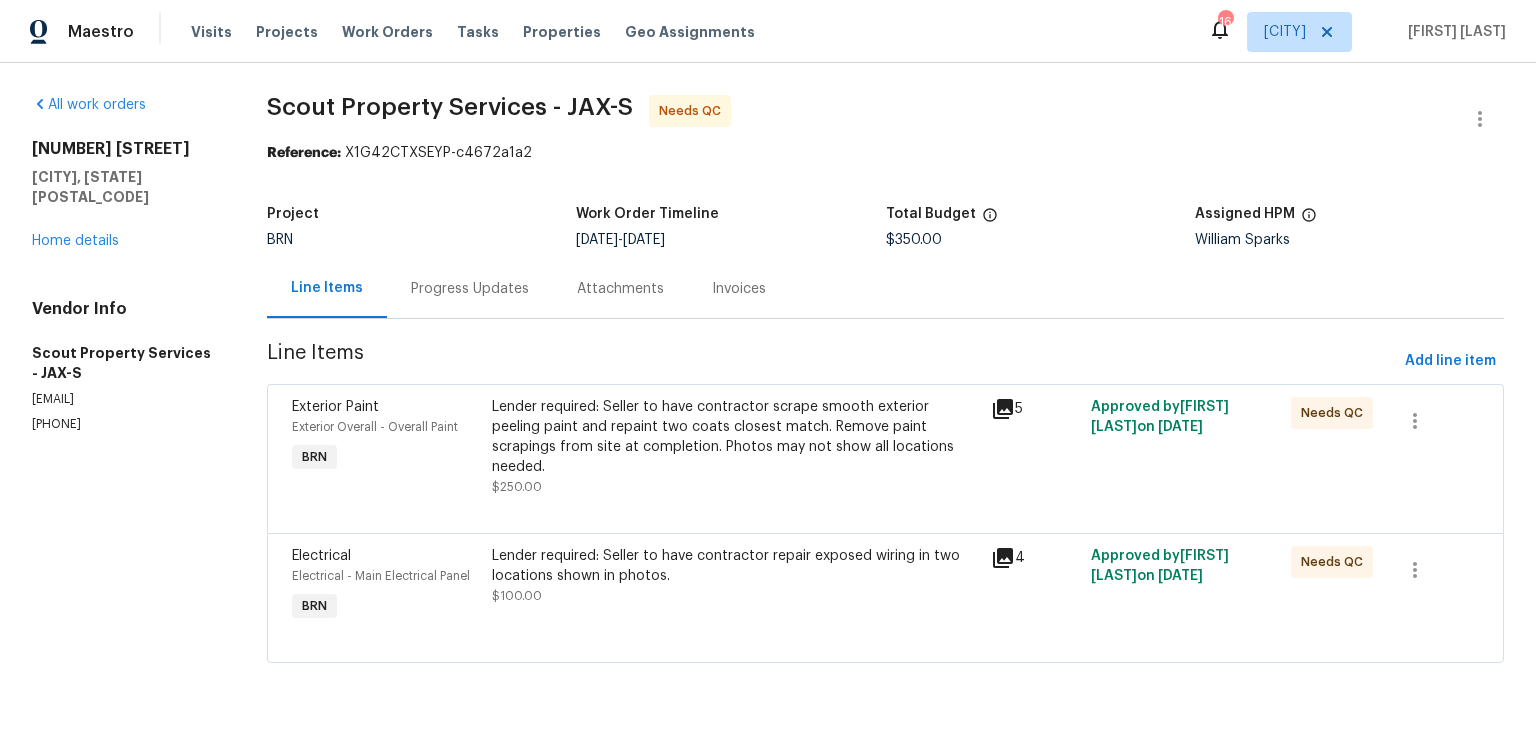 click 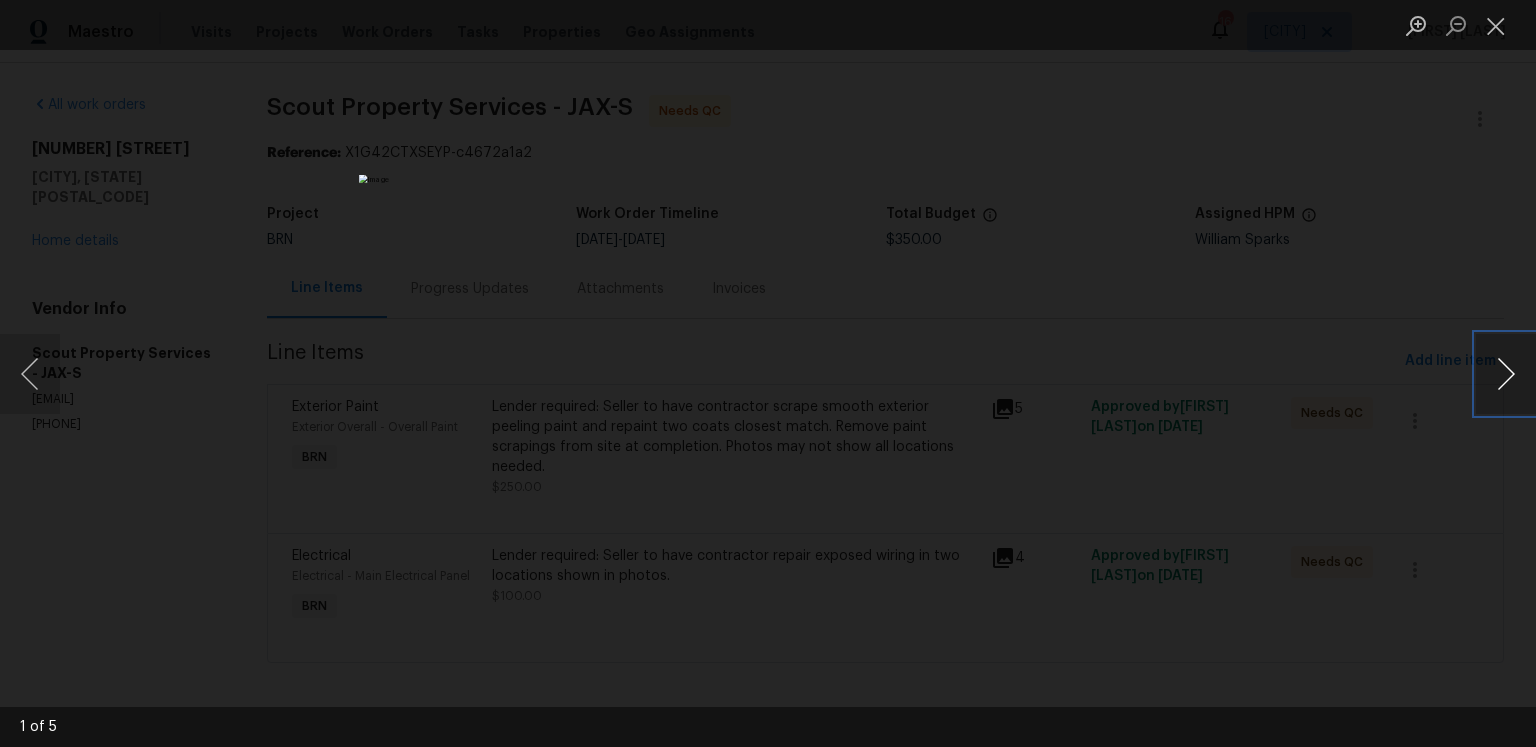 click at bounding box center [1506, 374] 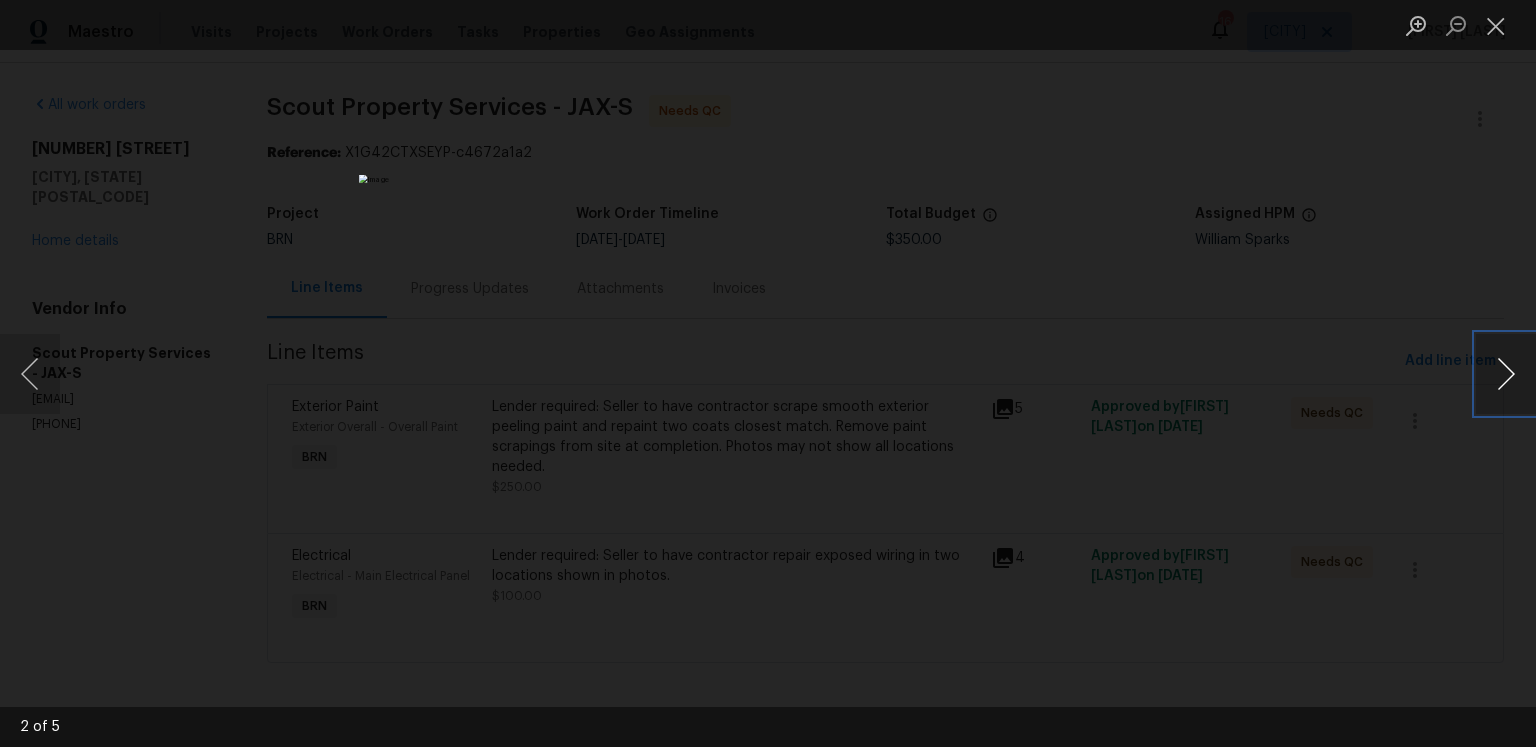 click at bounding box center (1506, 374) 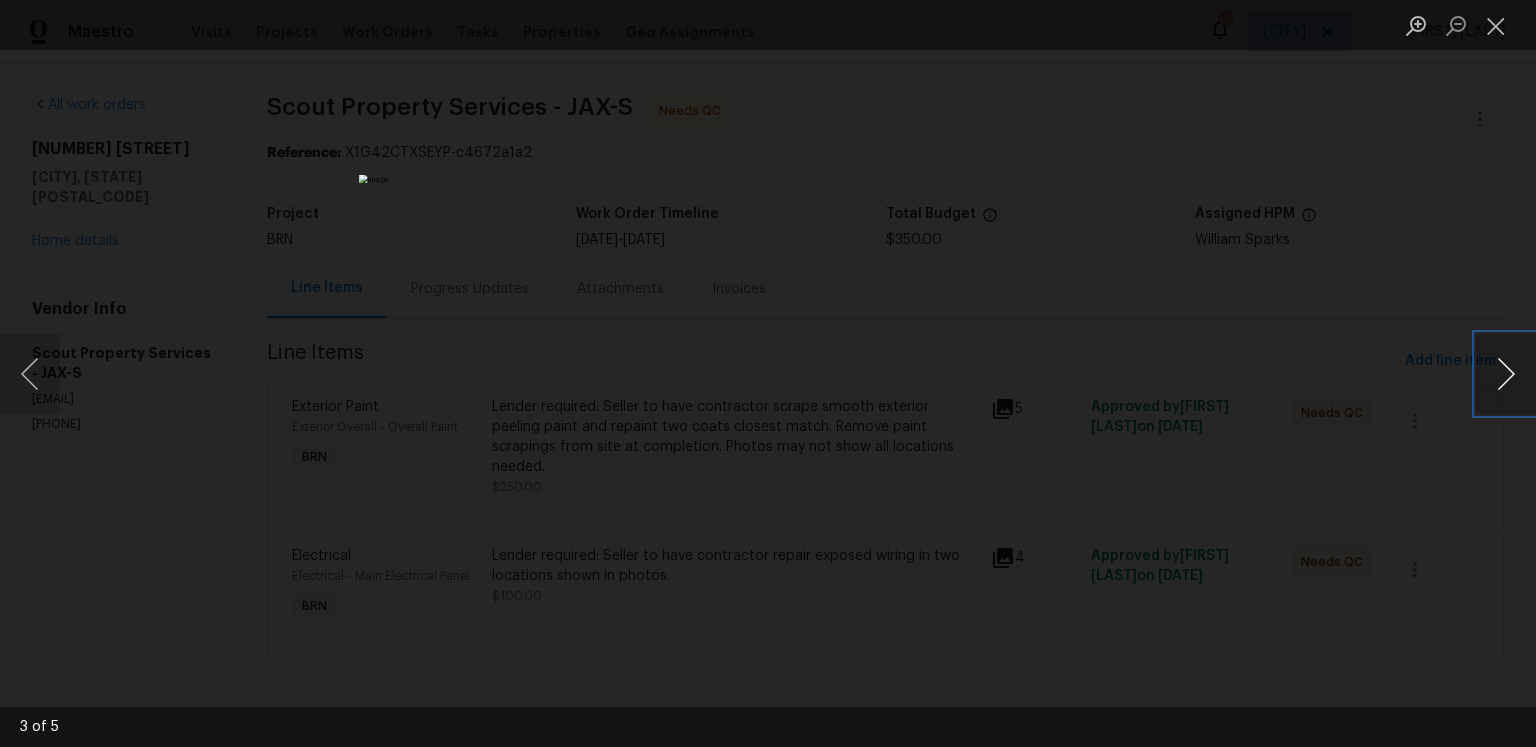click at bounding box center [1506, 374] 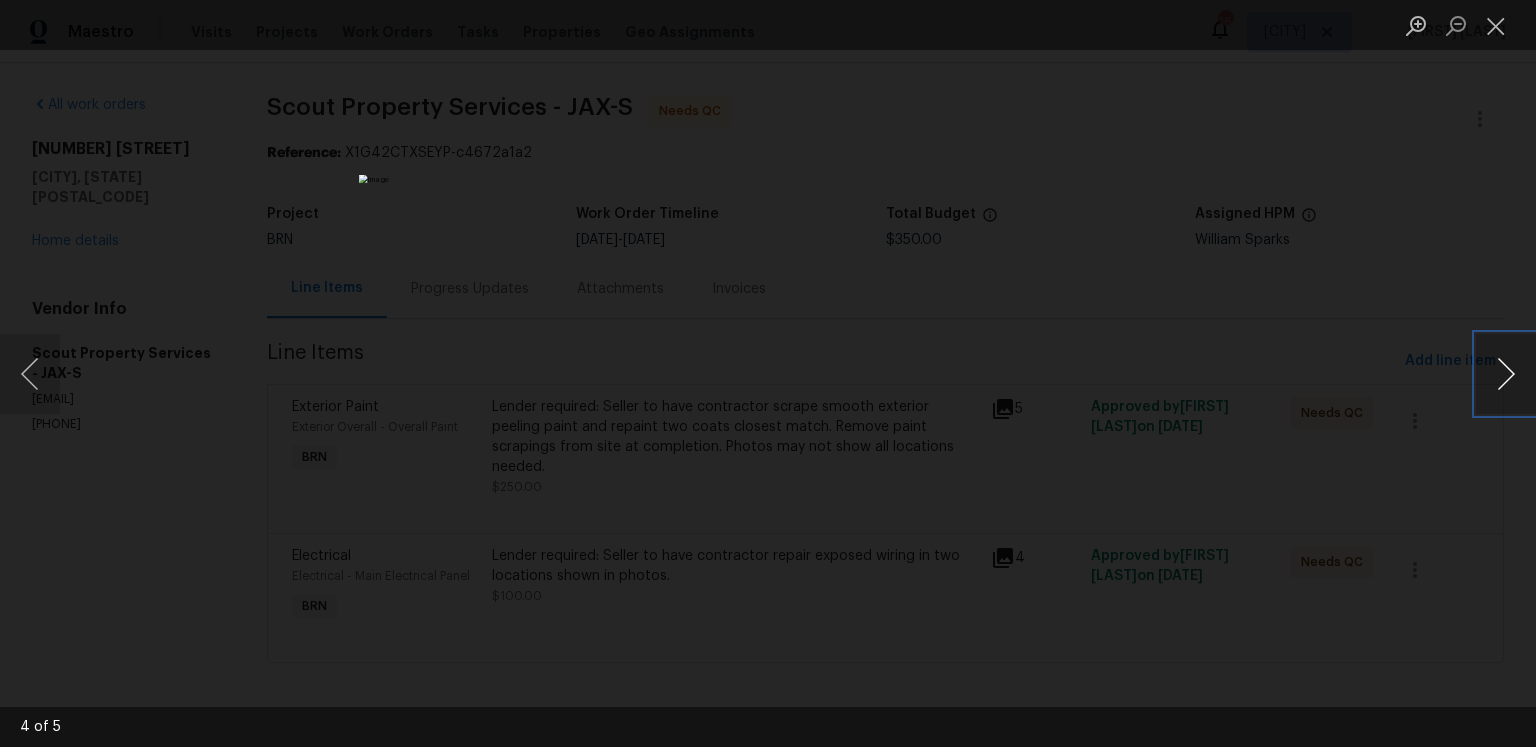 click at bounding box center [1506, 374] 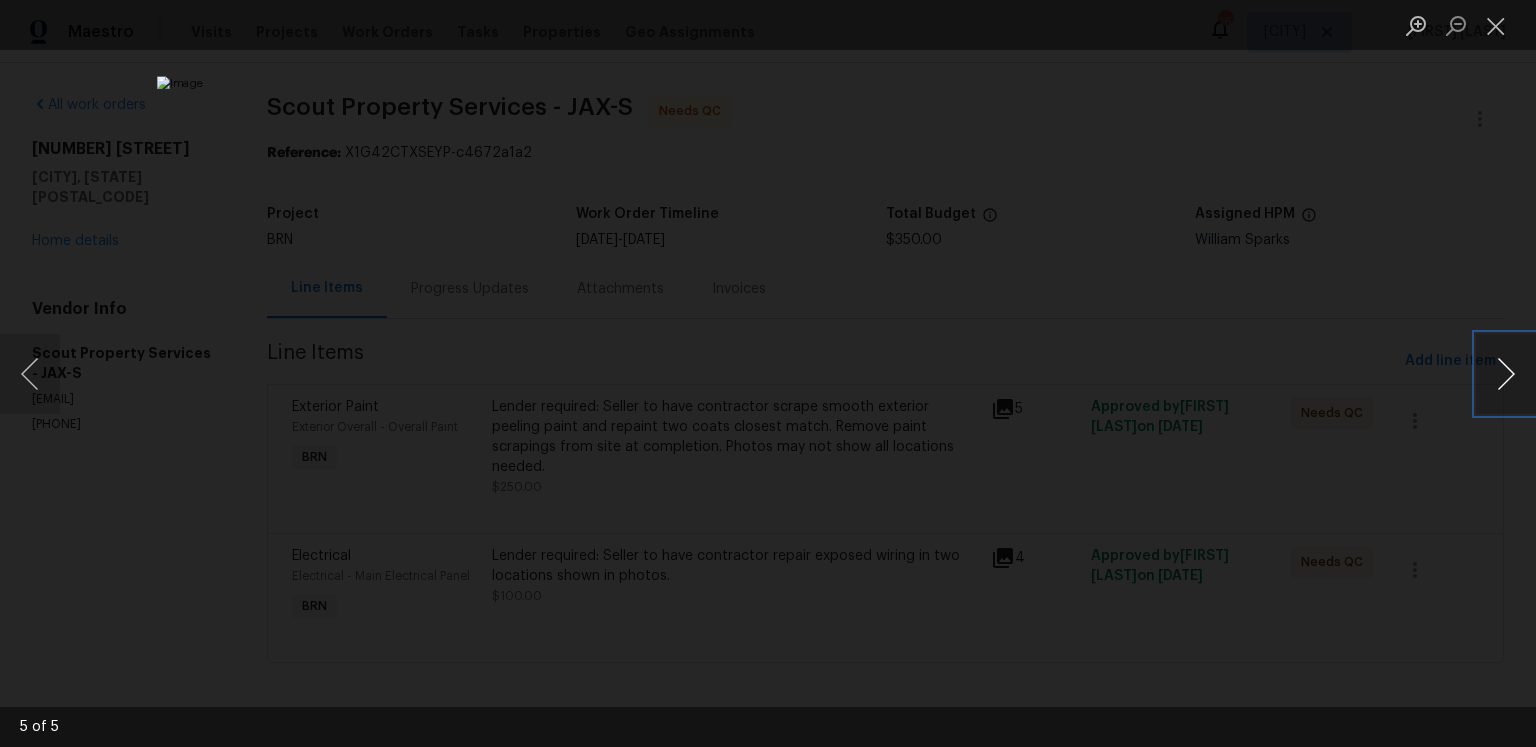 click at bounding box center [1506, 374] 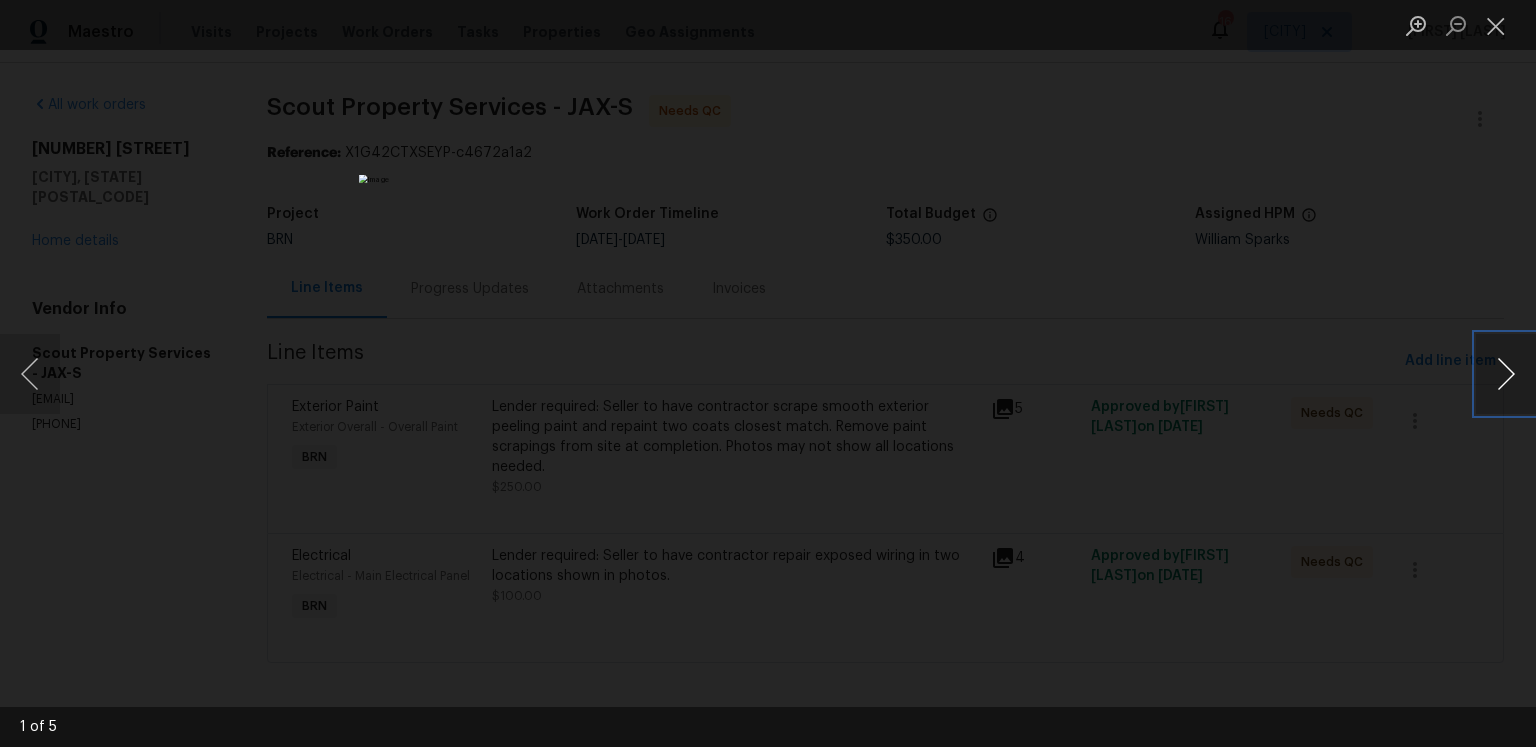 click at bounding box center [1506, 374] 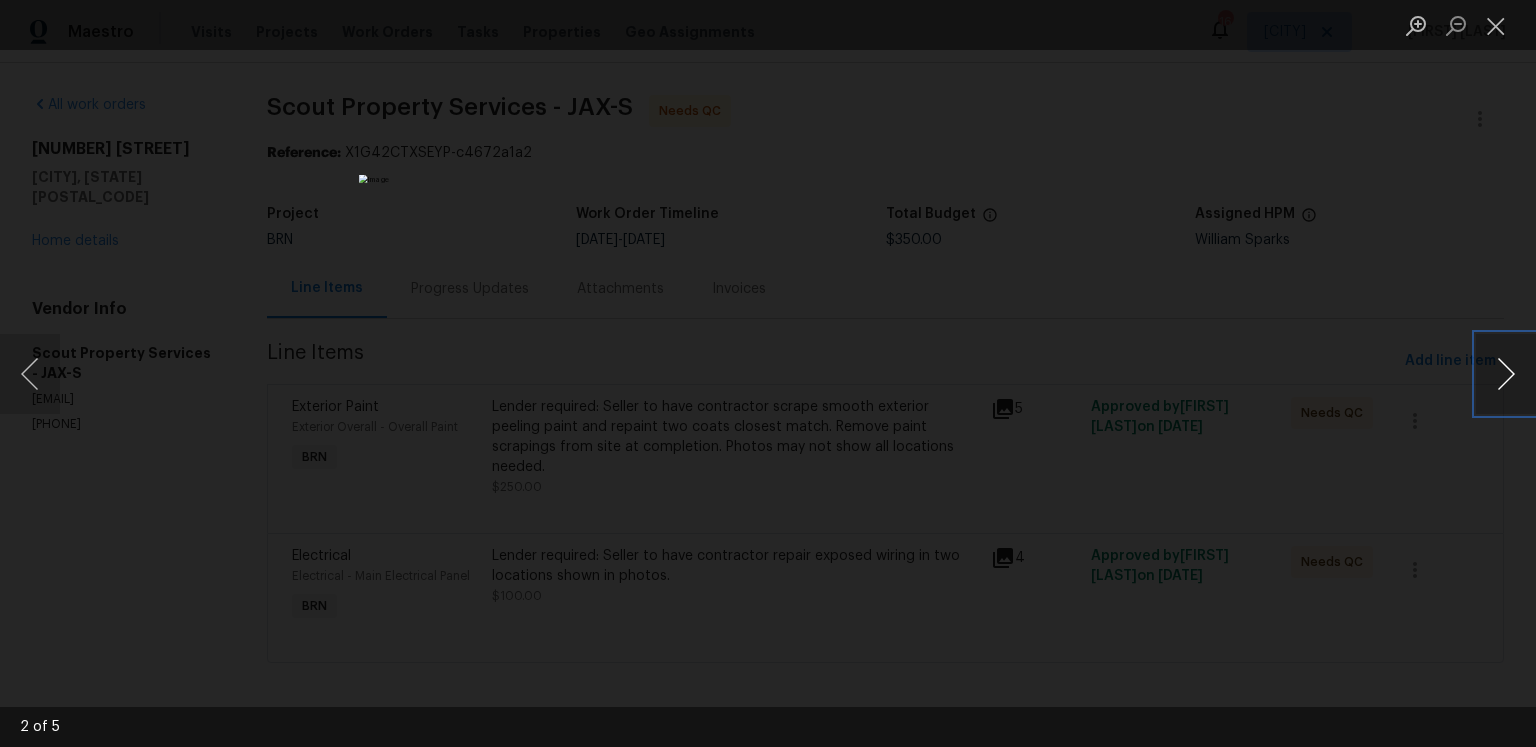 click at bounding box center [1506, 374] 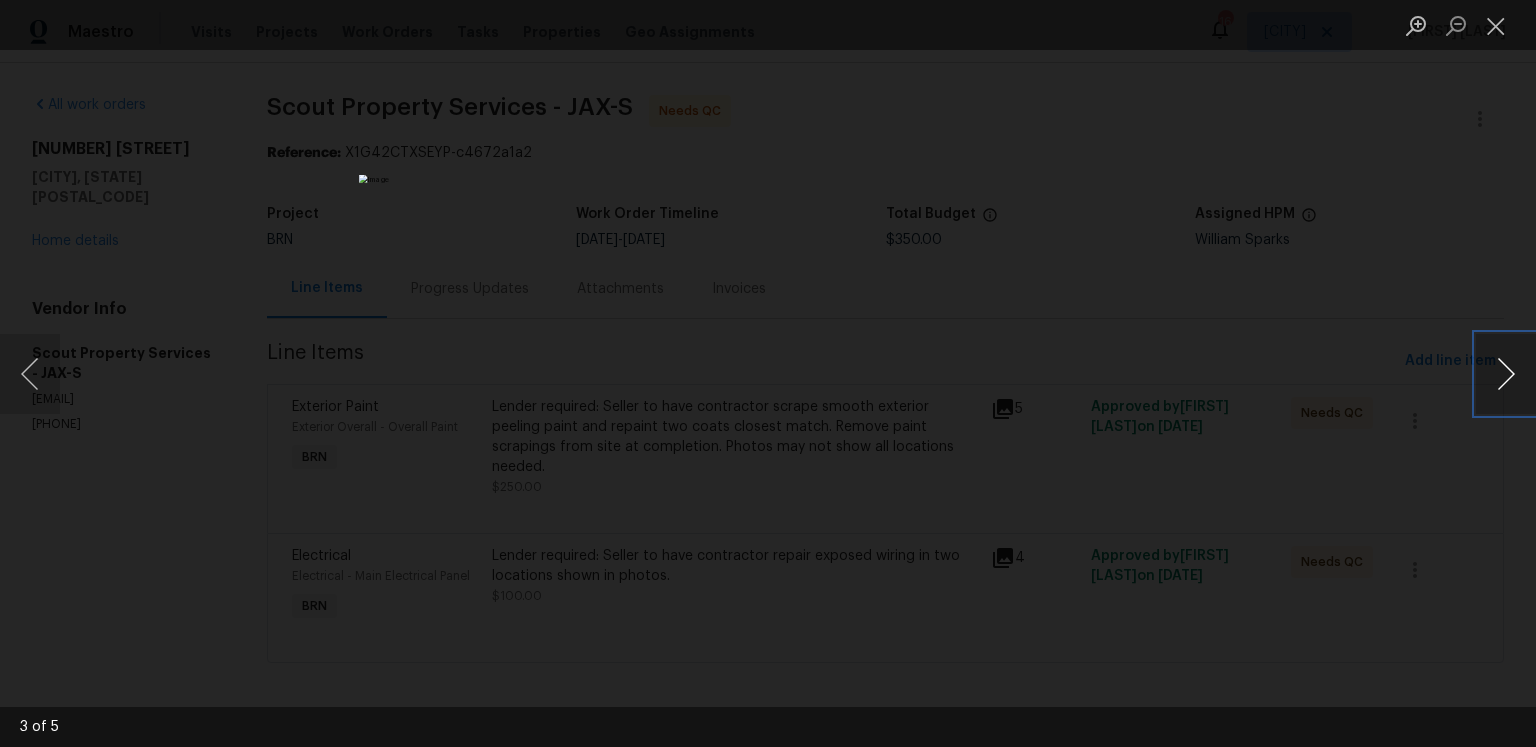 click at bounding box center (1506, 374) 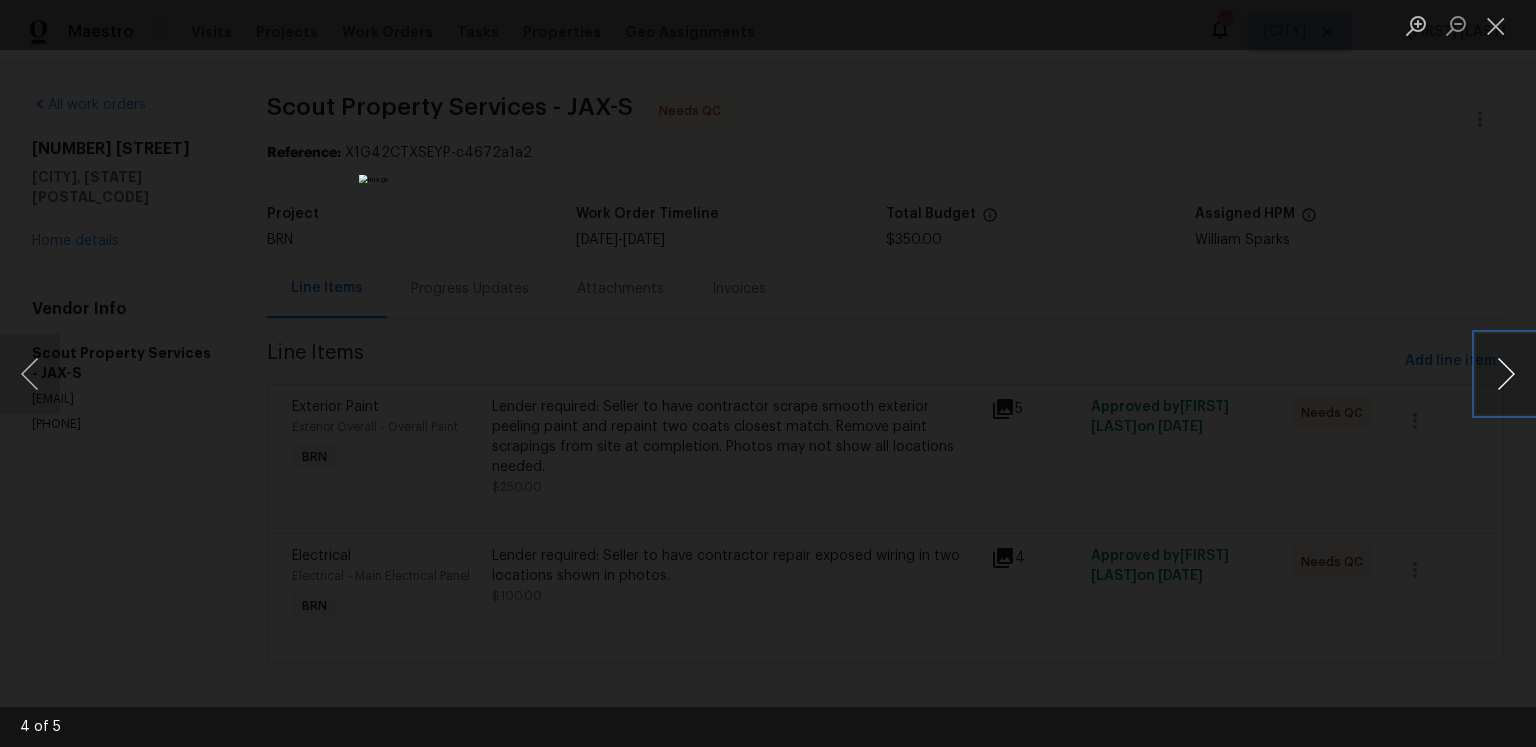 click at bounding box center [1506, 374] 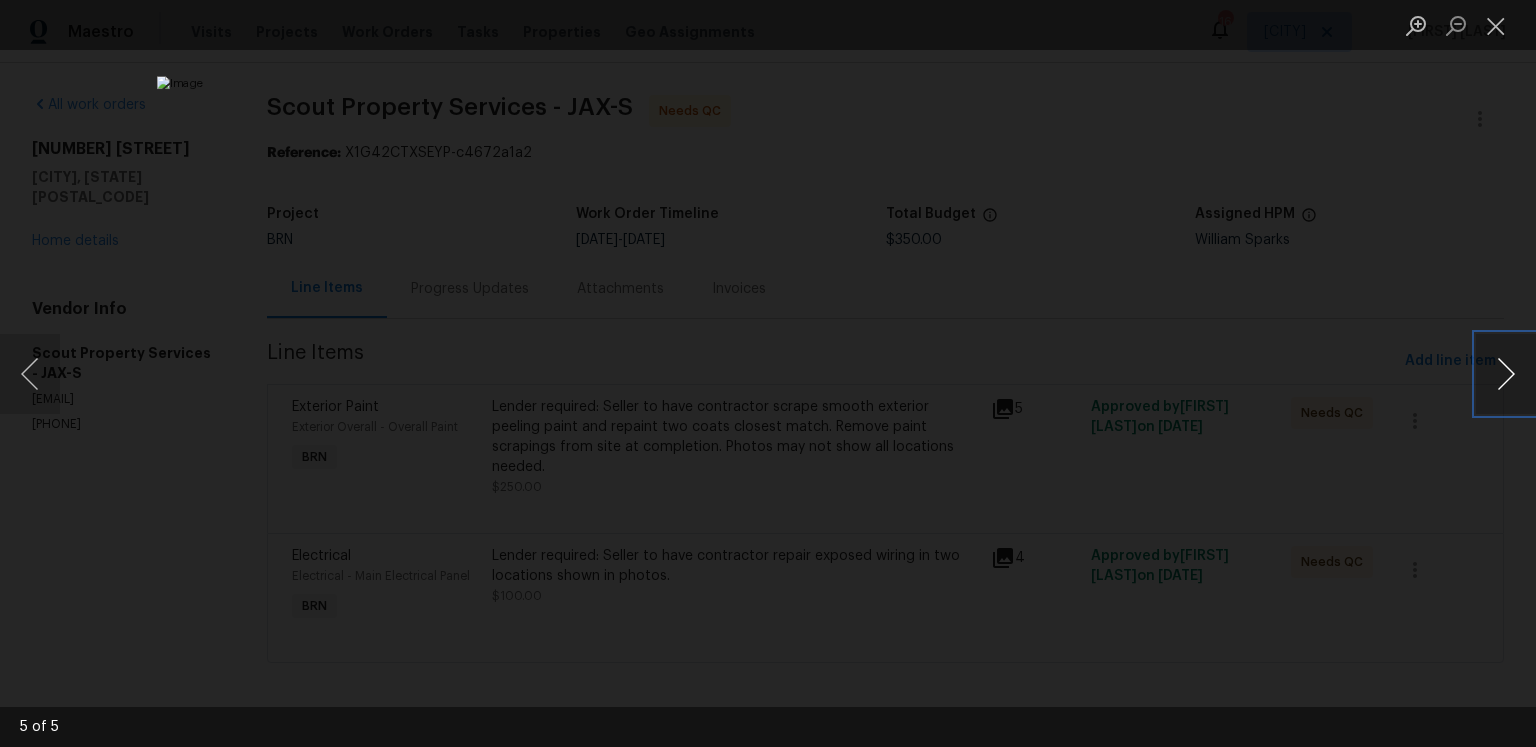 click at bounding box center [1506, 374] 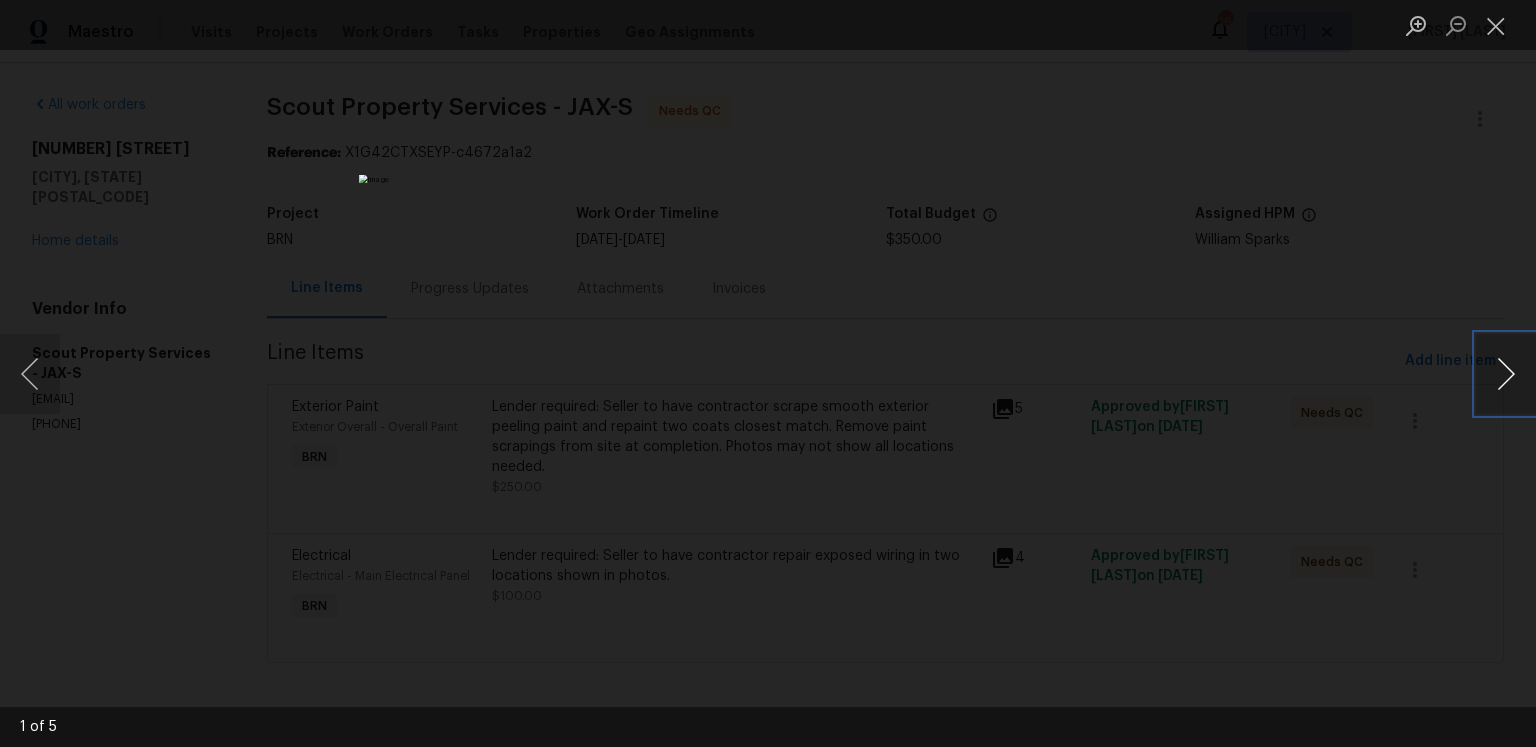 click at bounding box center [1506, 374] 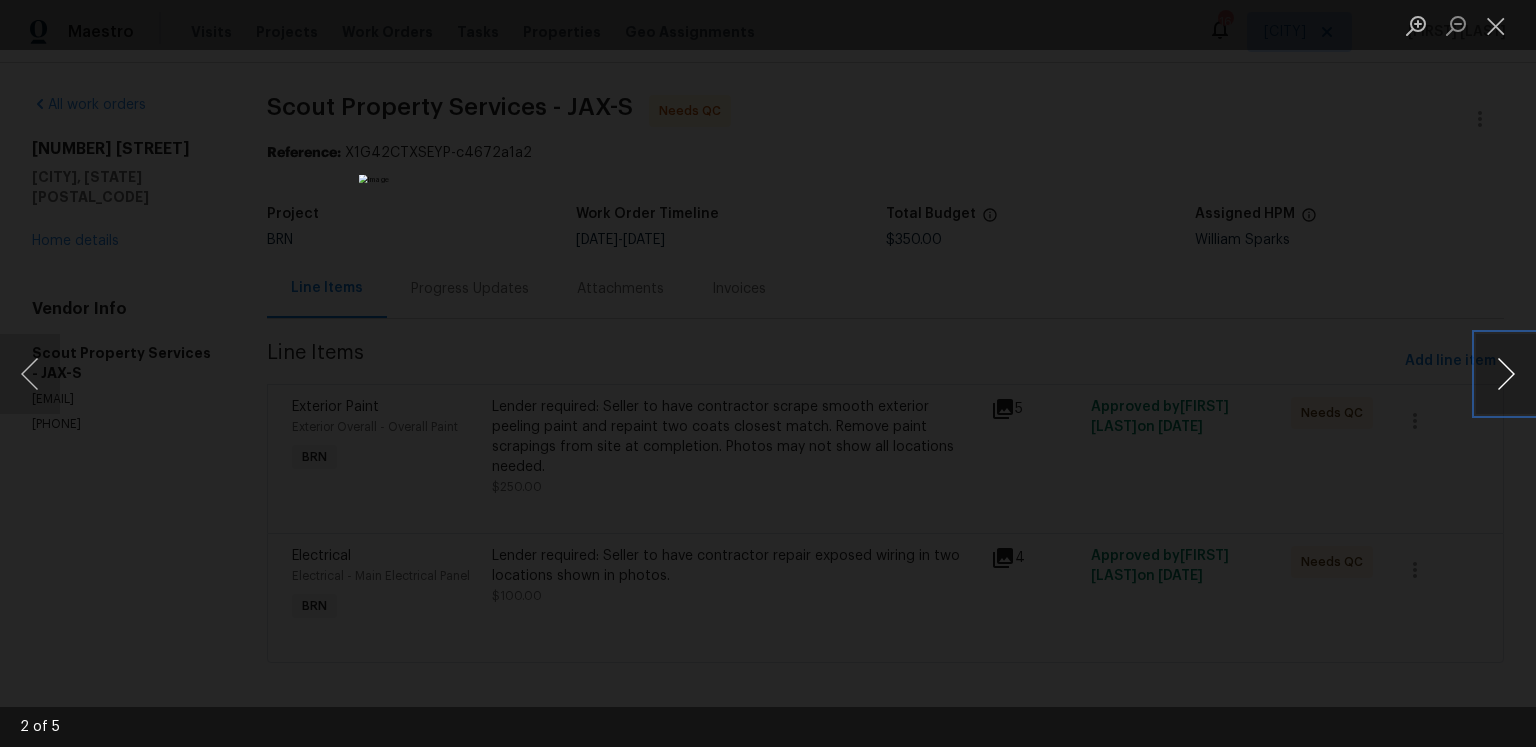 click at bounding box center [1506, 374] 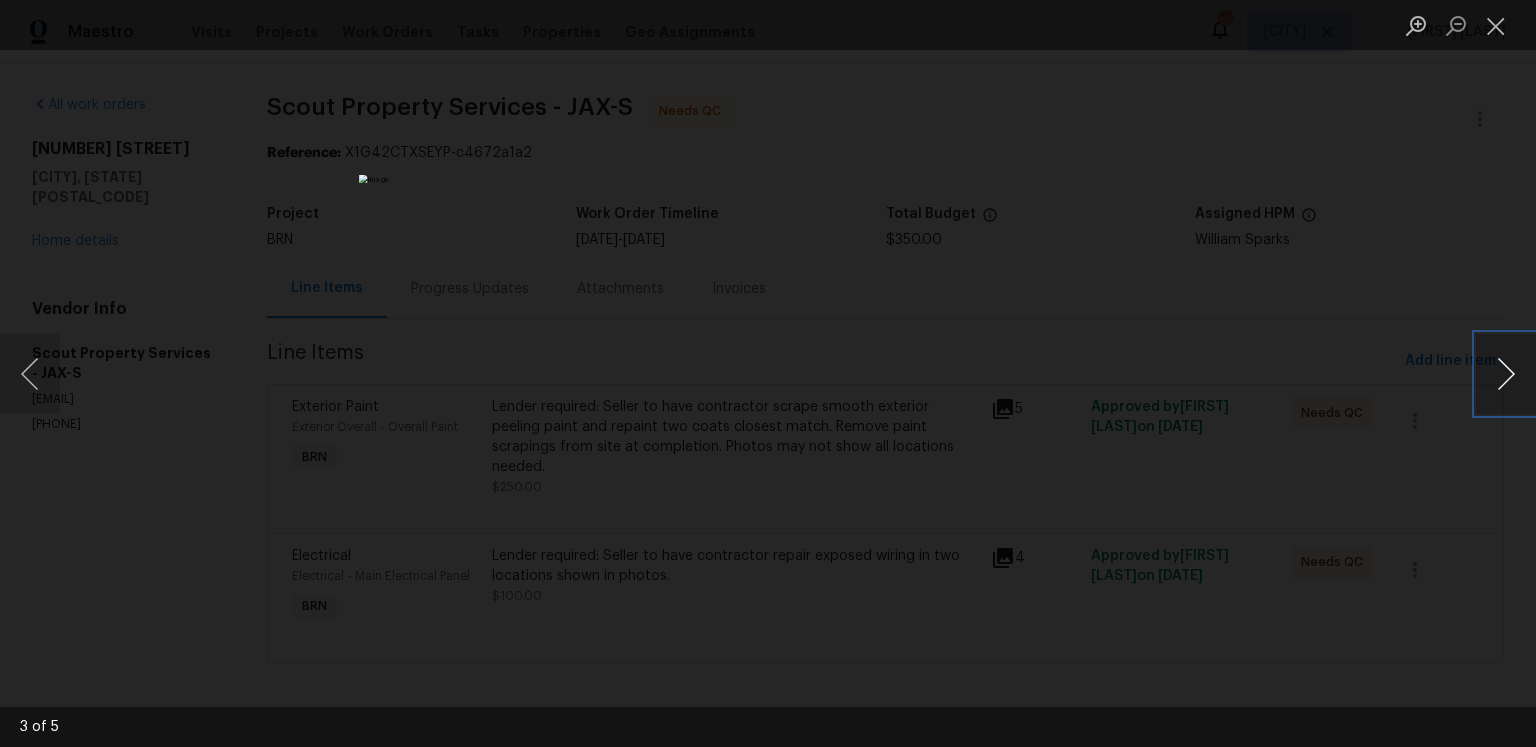 click at bounding box center (1506, 374) 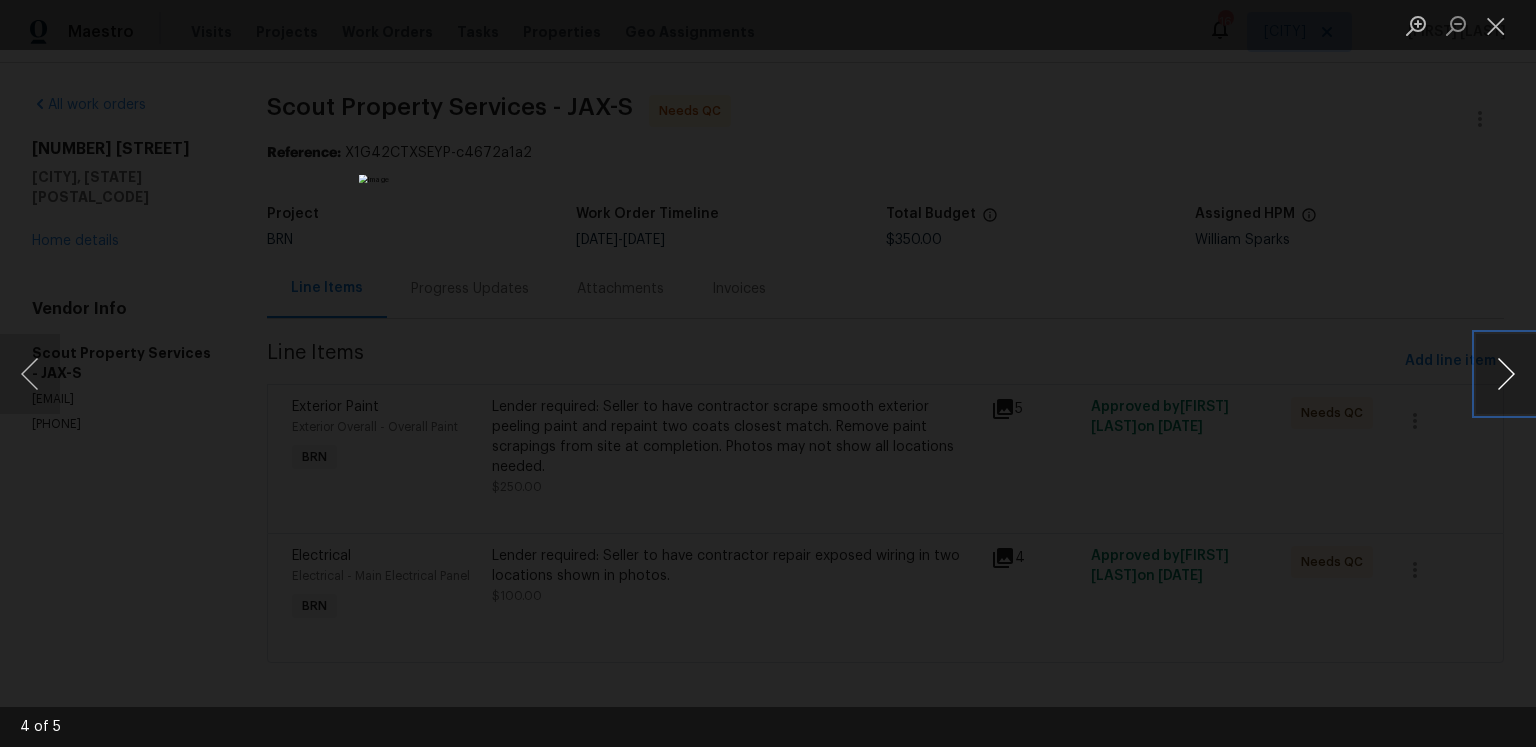 click at bounding box center (1506, 374) 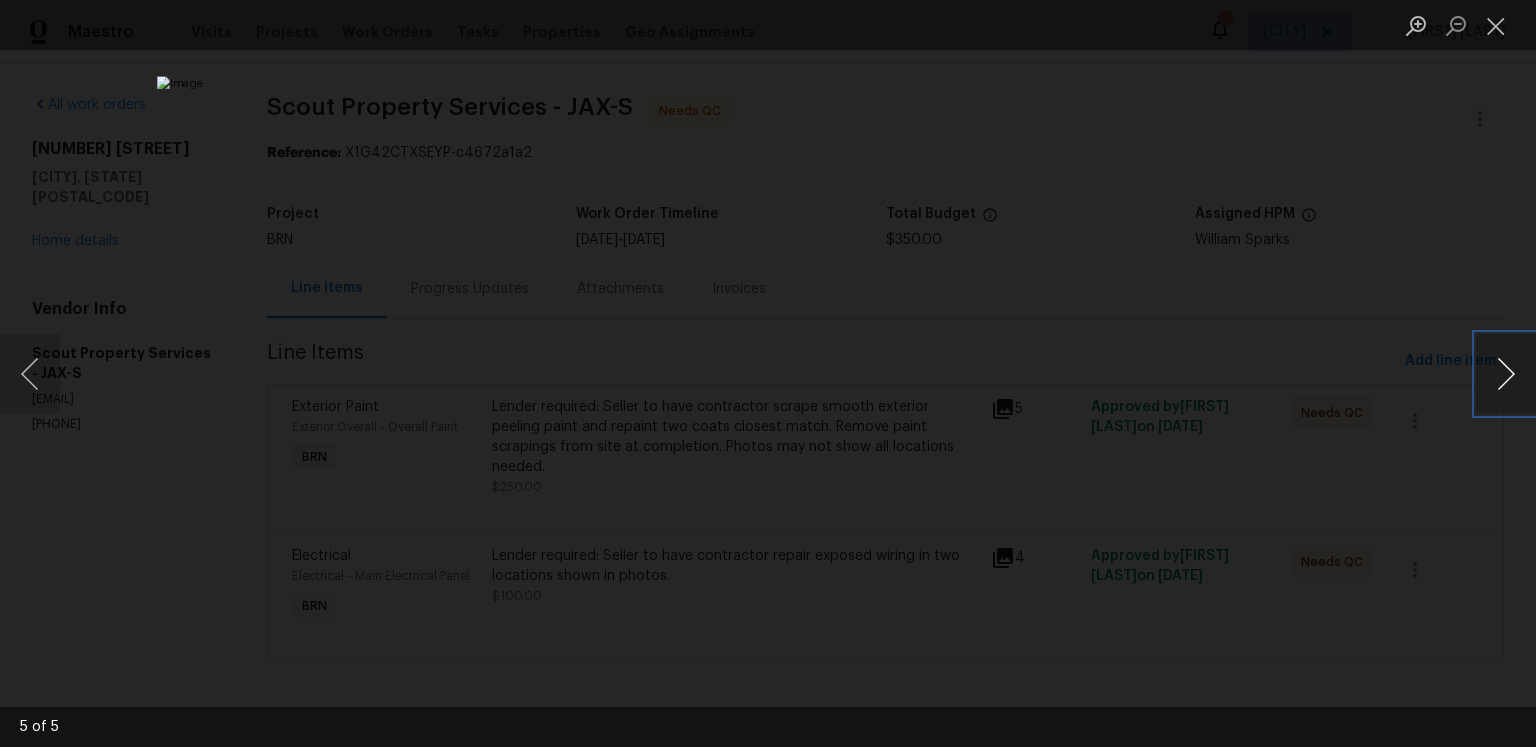 click at bounding box center (1506, 374) 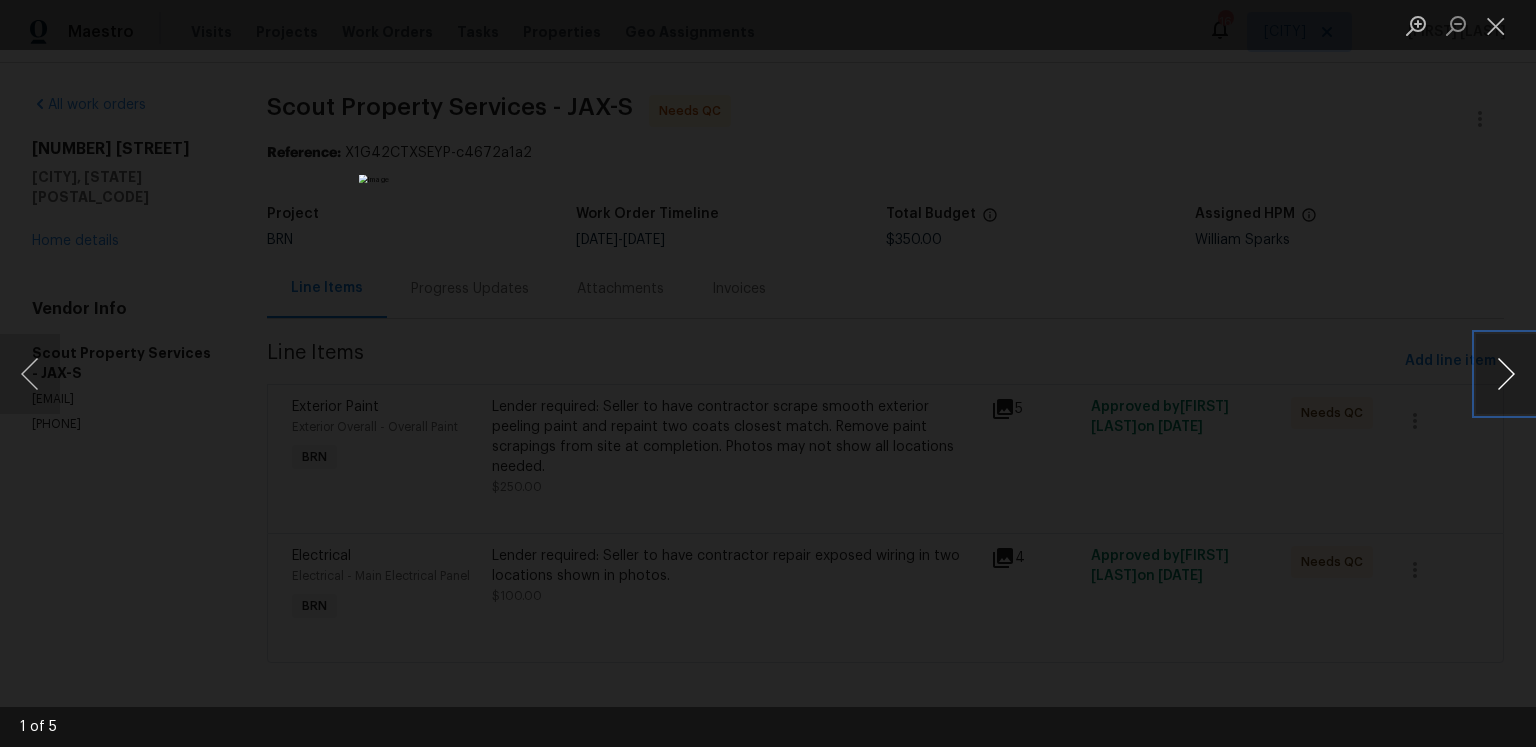 click at bounding box center (1506, 374) 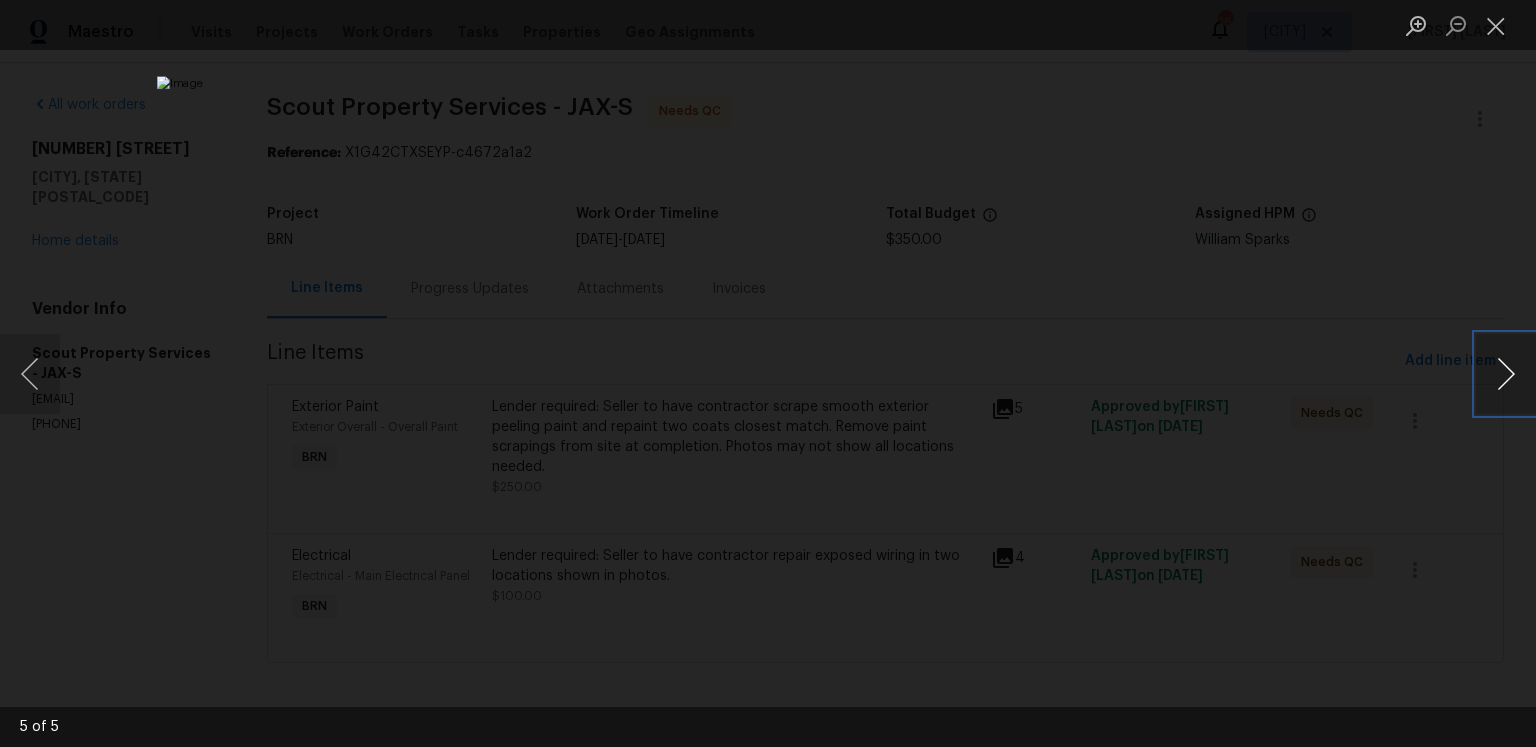 click at bounding box center (1506, 374) 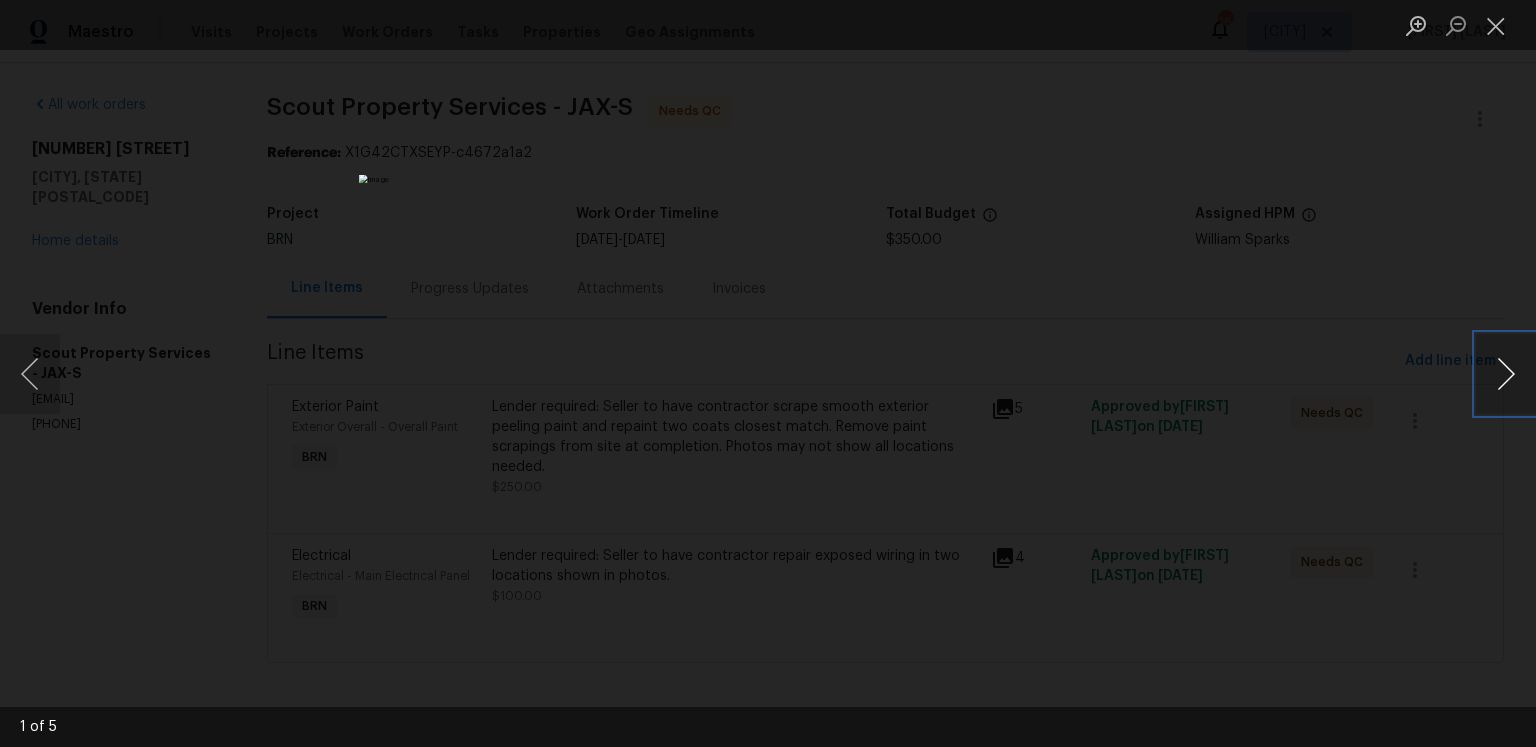 click at bounding box center (1506, 374) 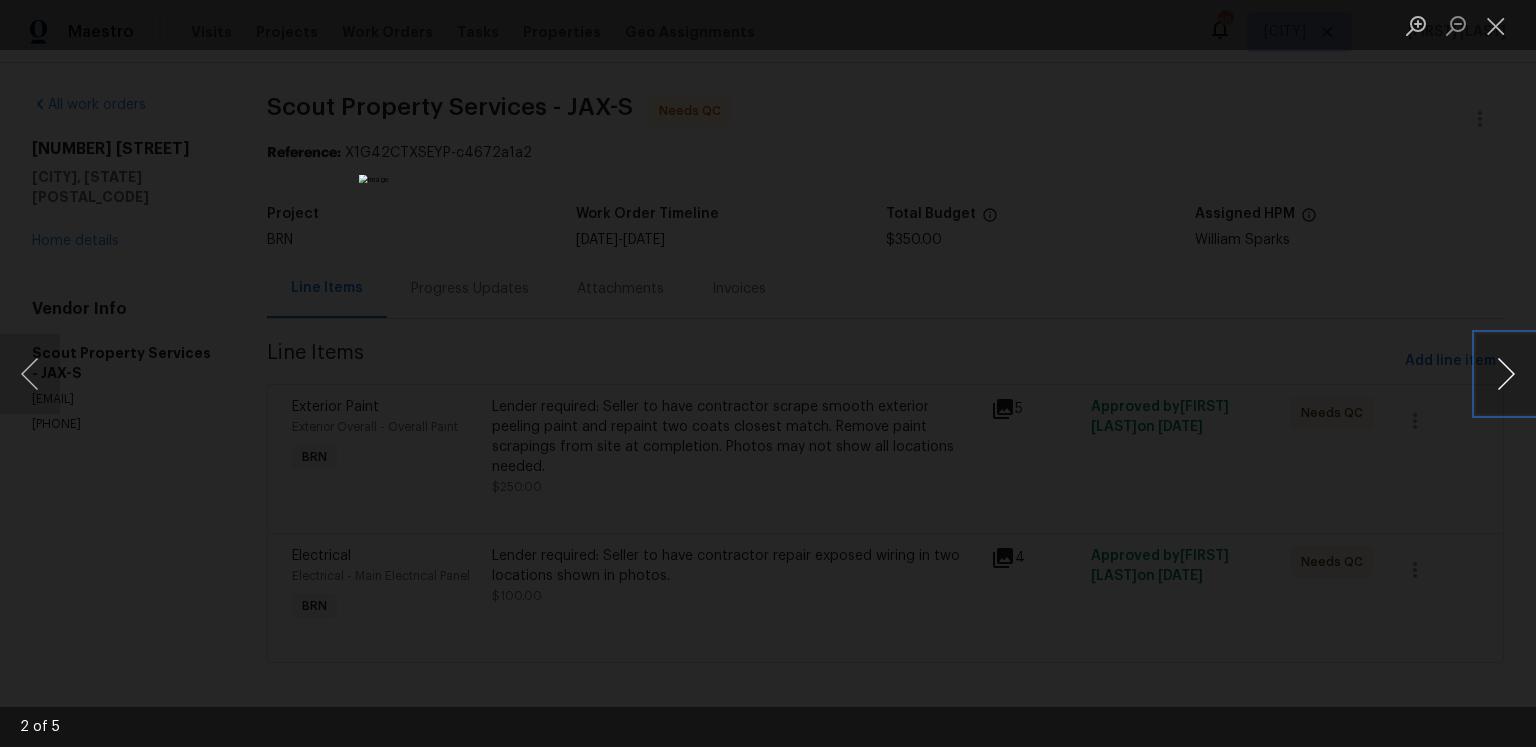 click at bounding box center [1506, 374] 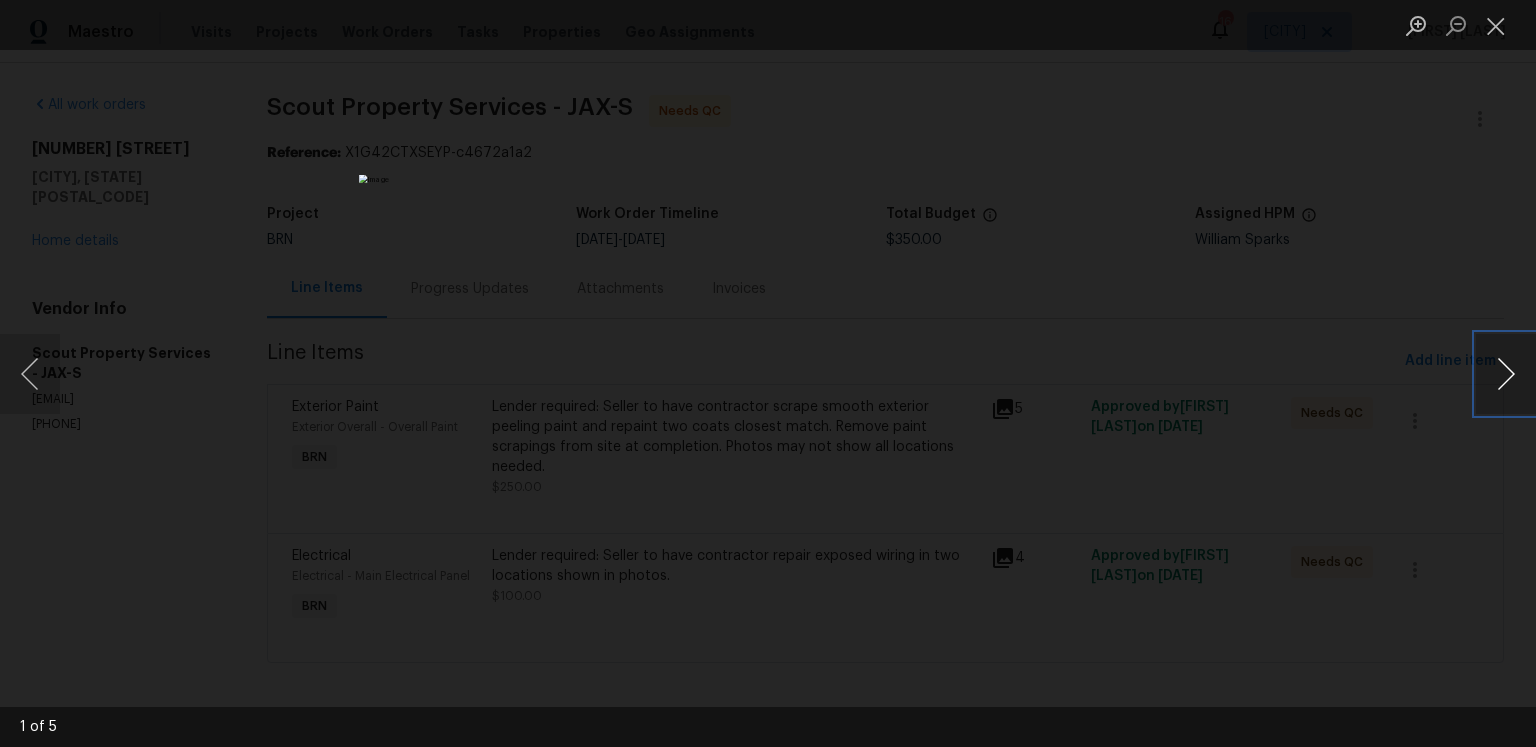 click at bounding box center (1506, 374) 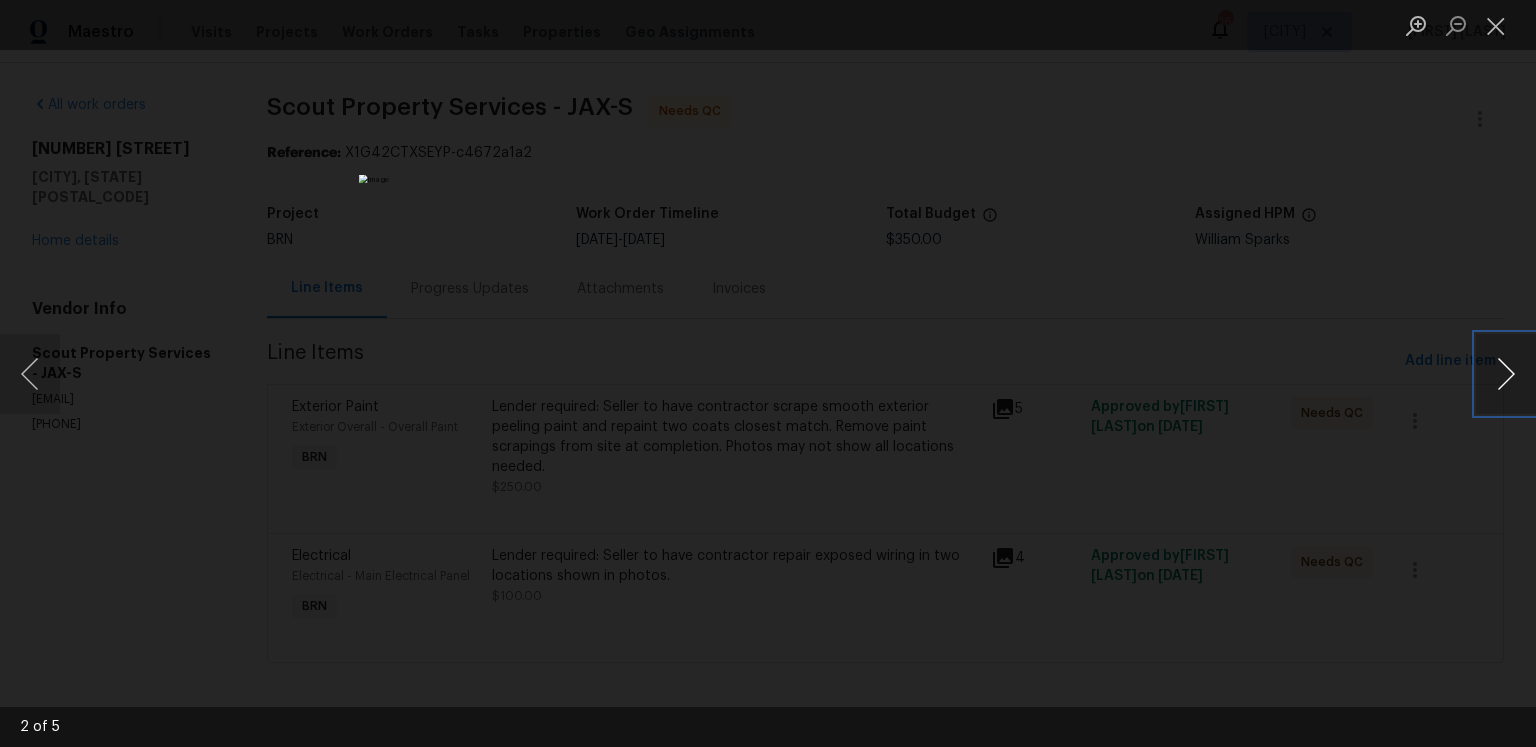 click at bounding box center [1506, 374] 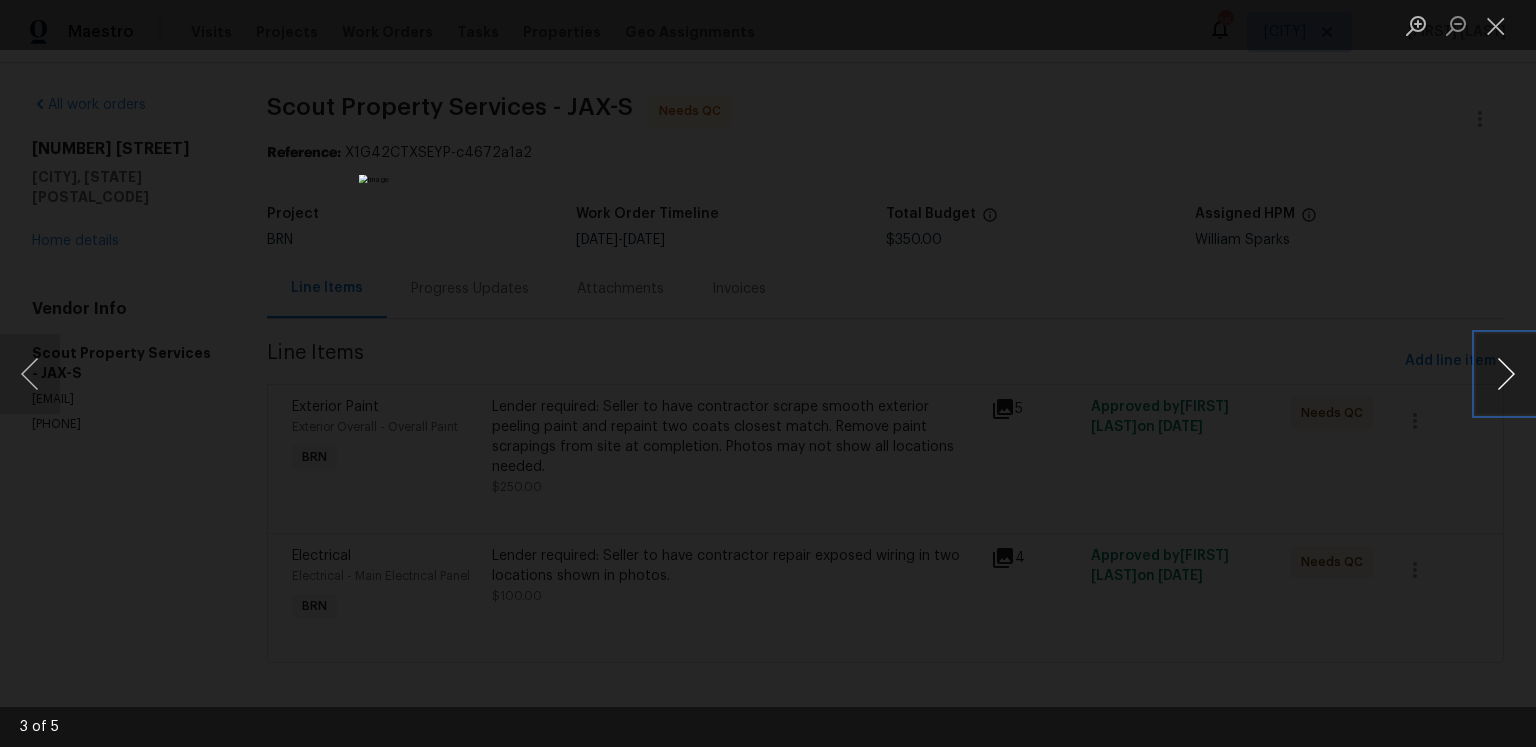 click at bounding box center [1506, 374] 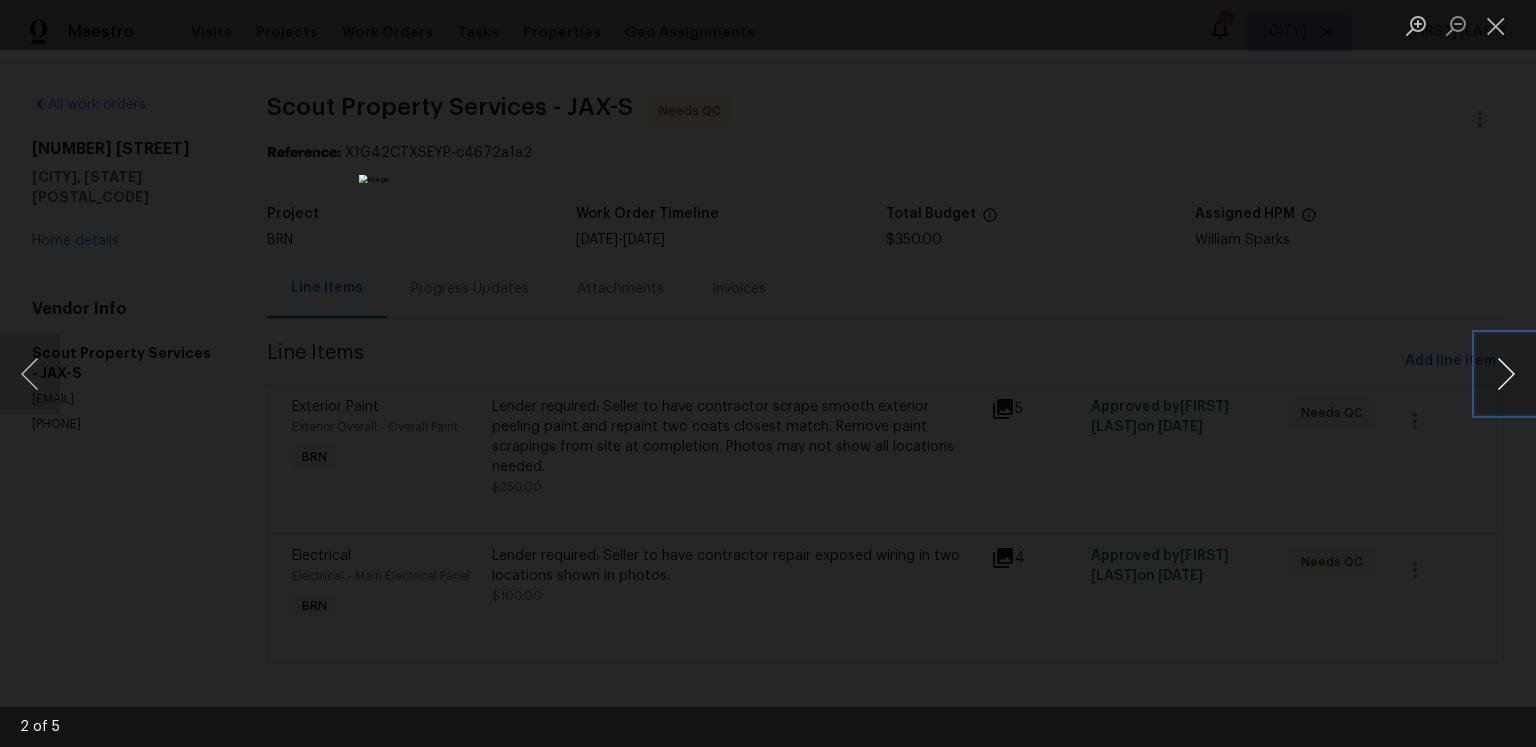 click at bounding box center (1506, 374) 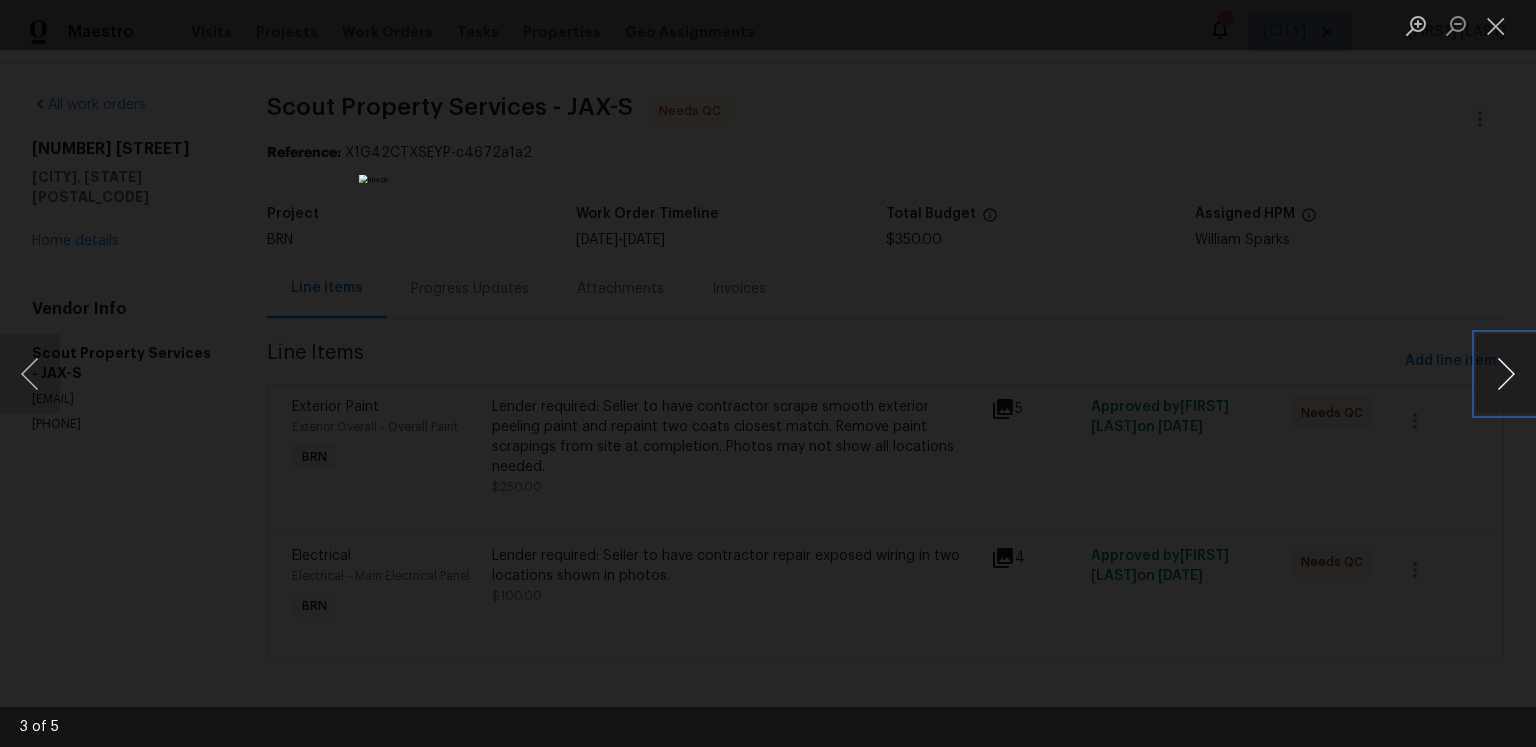 click at bounding box center (1506, 374) 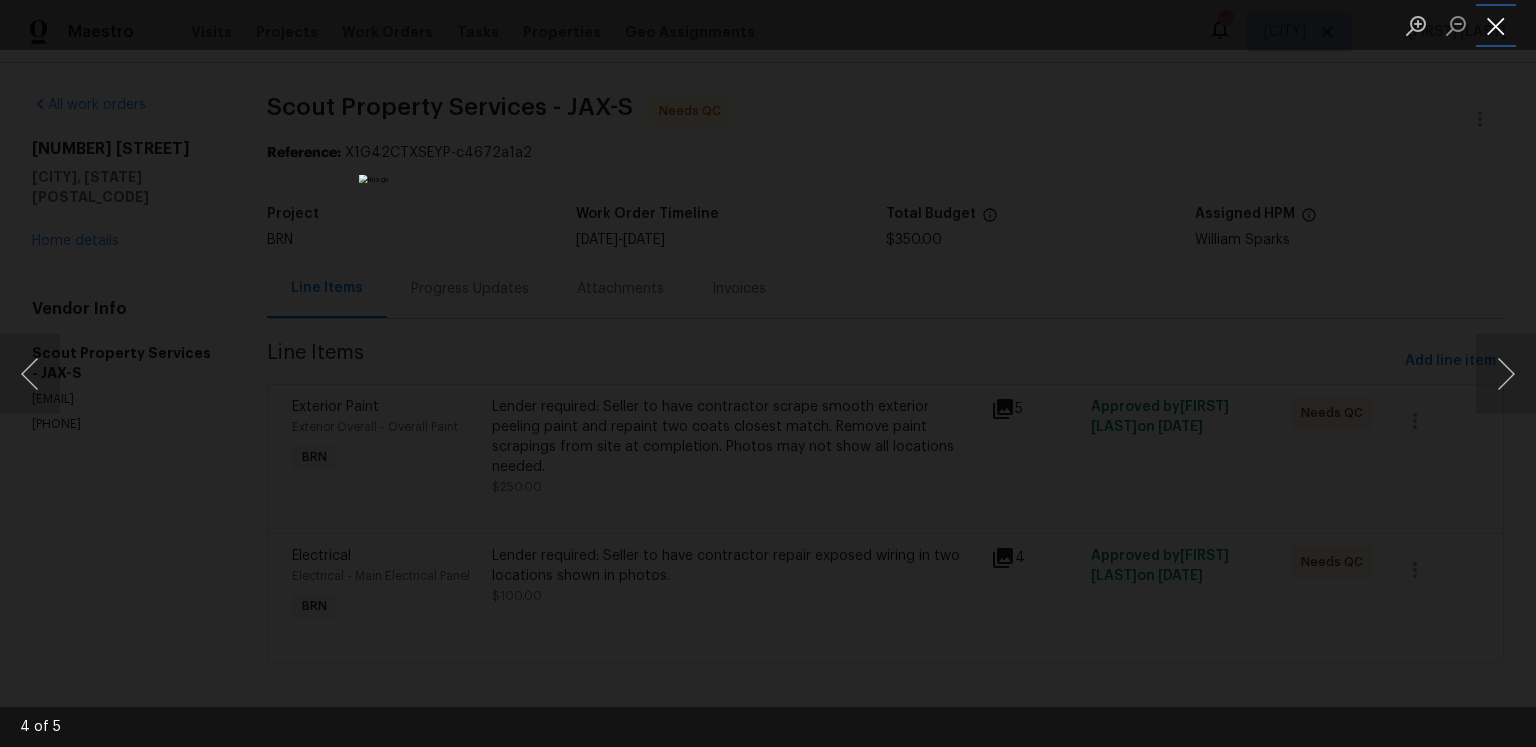 click at bounding box center [1496, 25] 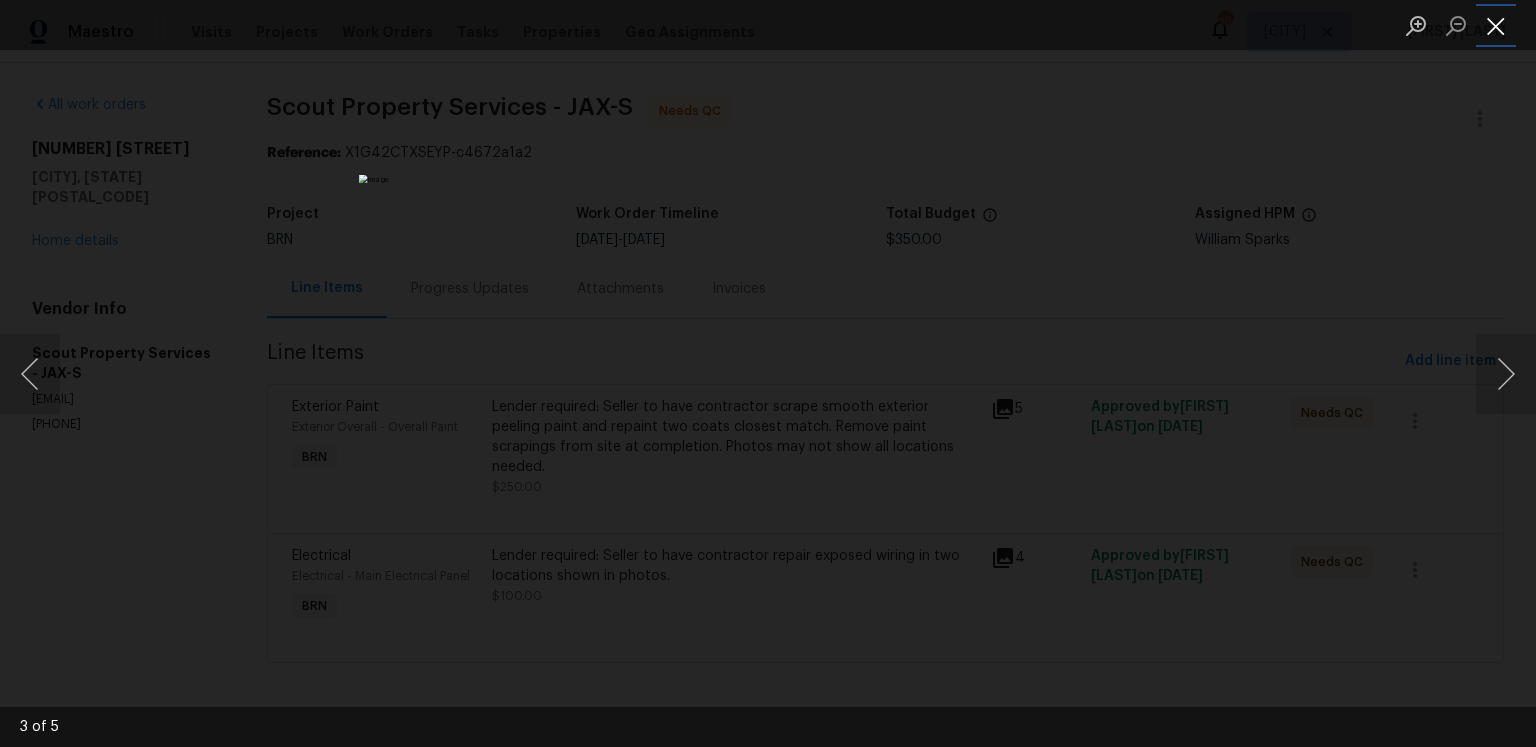 click at bounding box center (1496, 25) 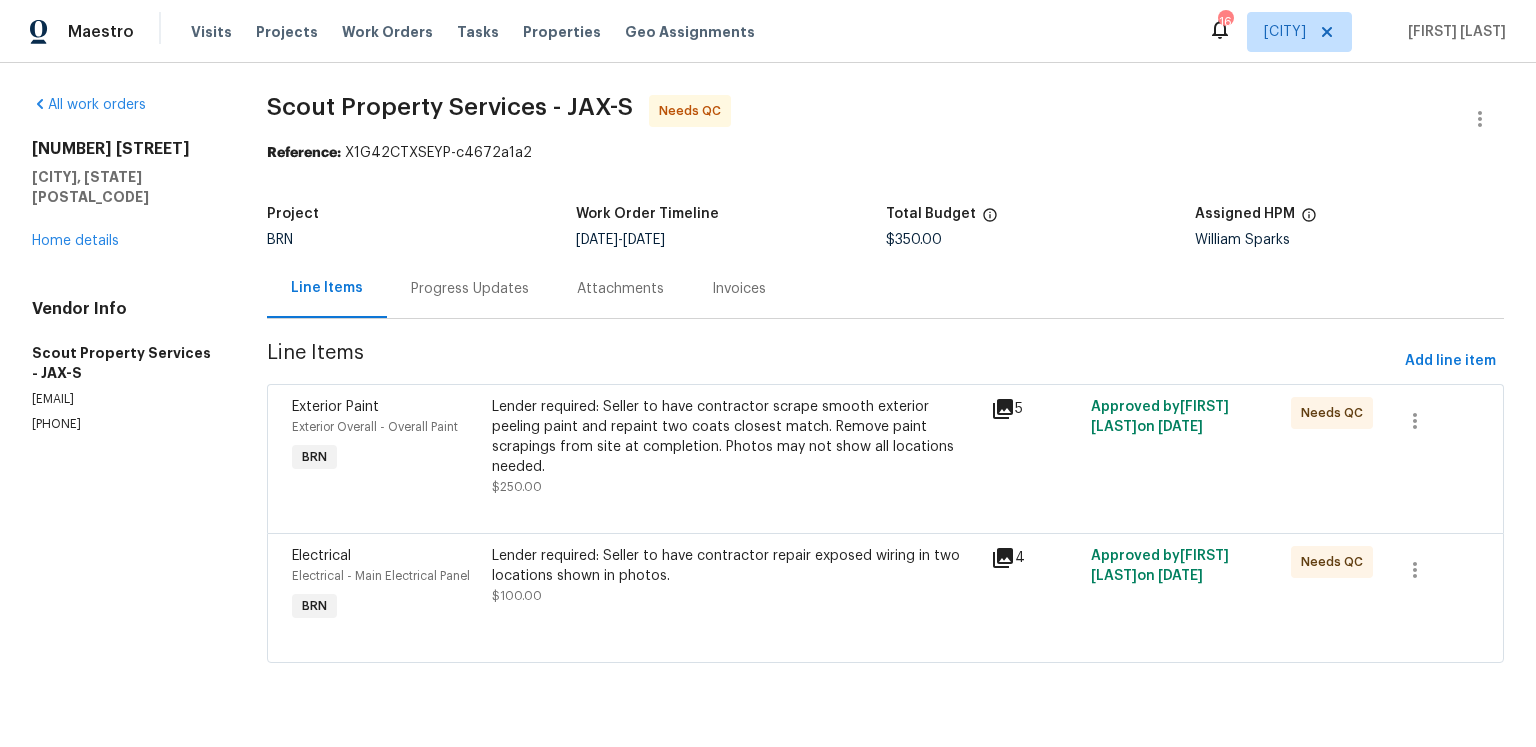 scroll, scrollTop: 104, scrollLeft: 0, axis: vertical 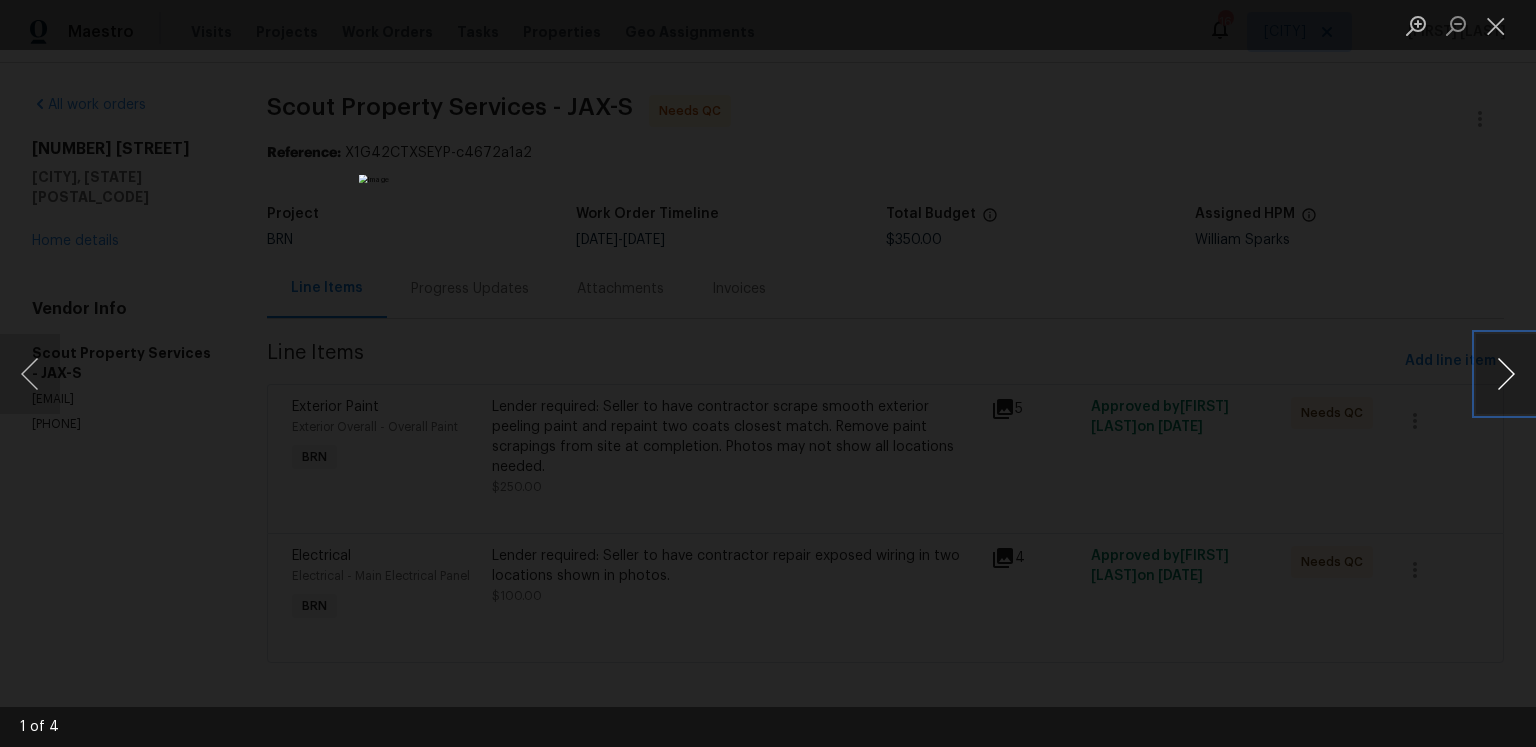 click at bounding box center [1506, 374] 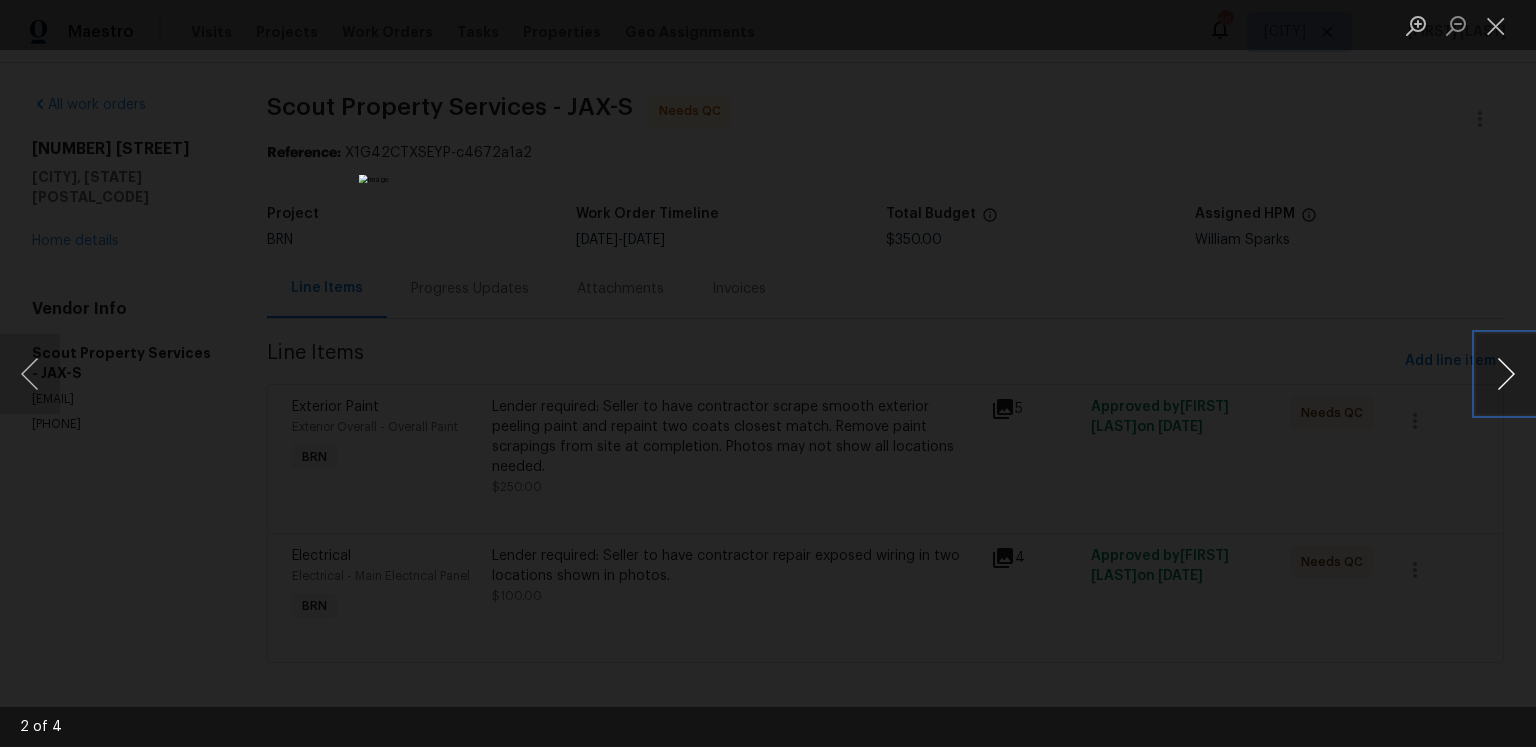 click at bounding box center (1506, 374) 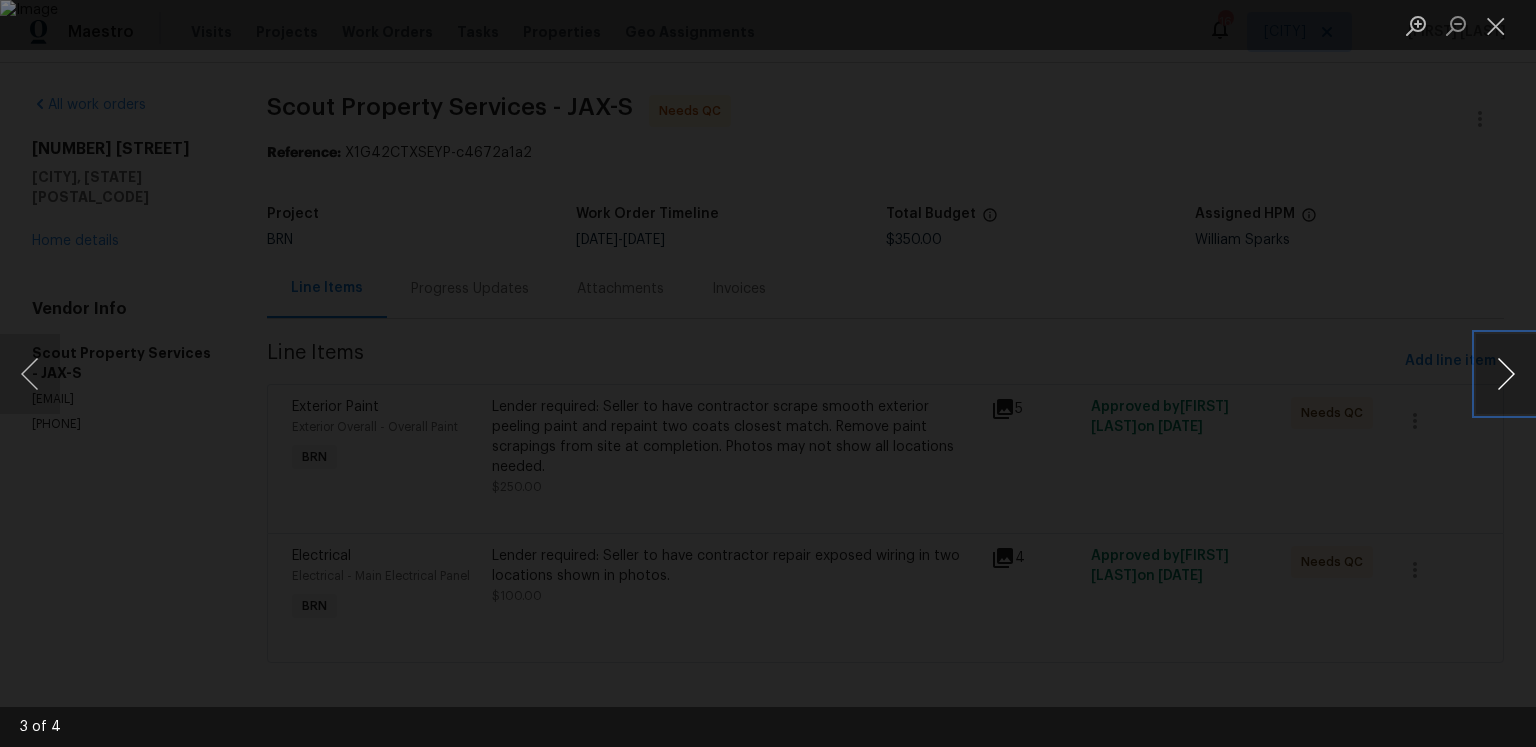 click at bounding box center [1506, 374] 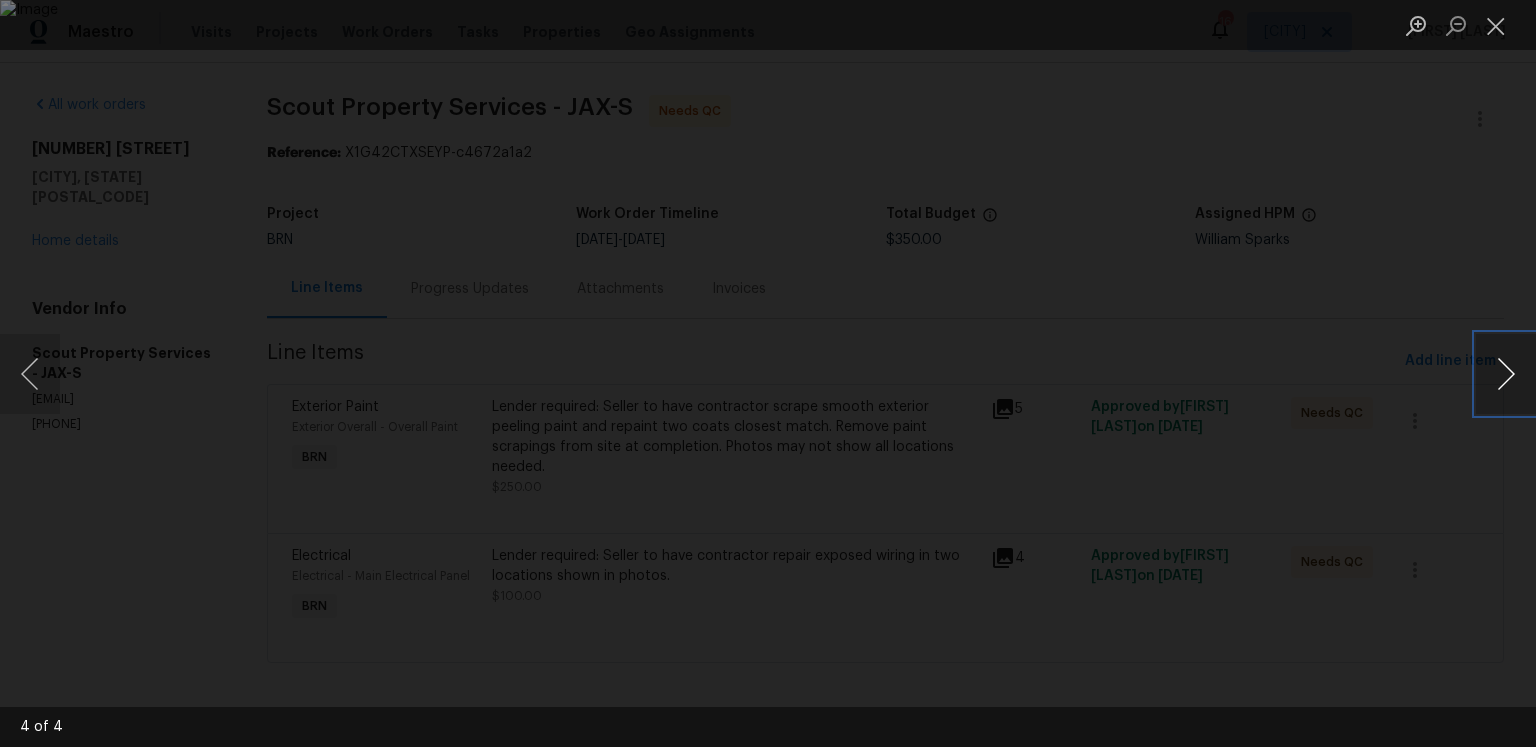 click at bounding box center [1506, 374] 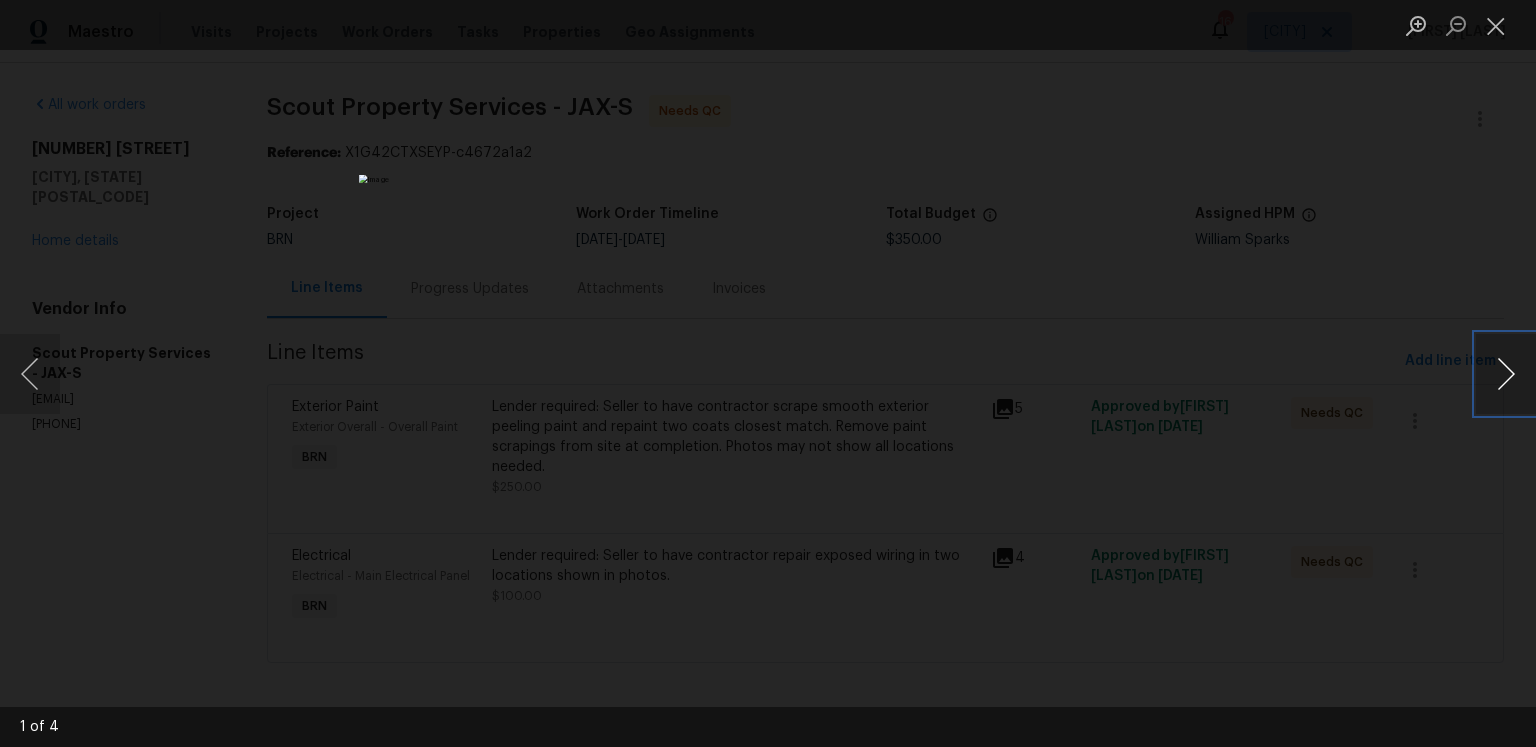 click at bounding box center [1506, 374] 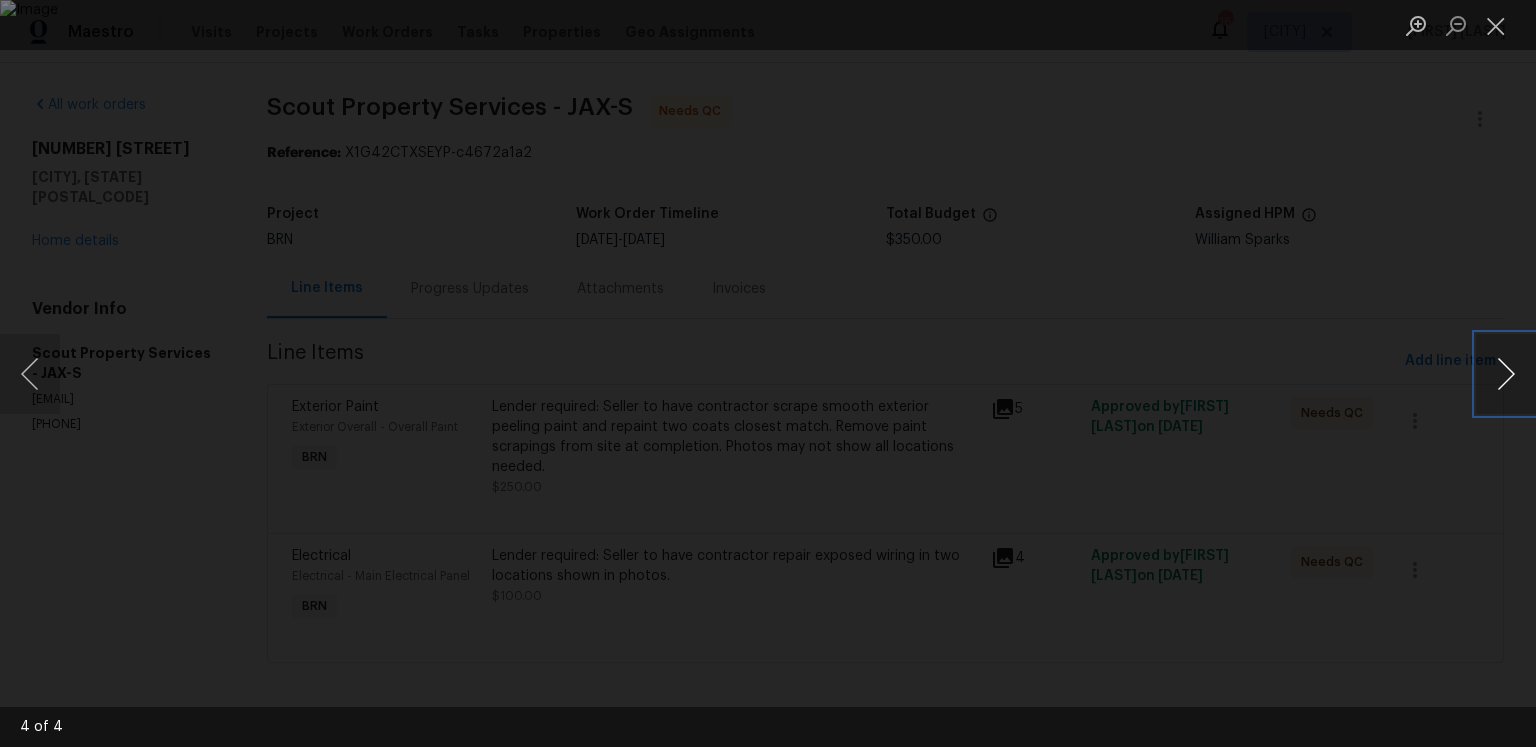 click at bounding box center (1506, 374) 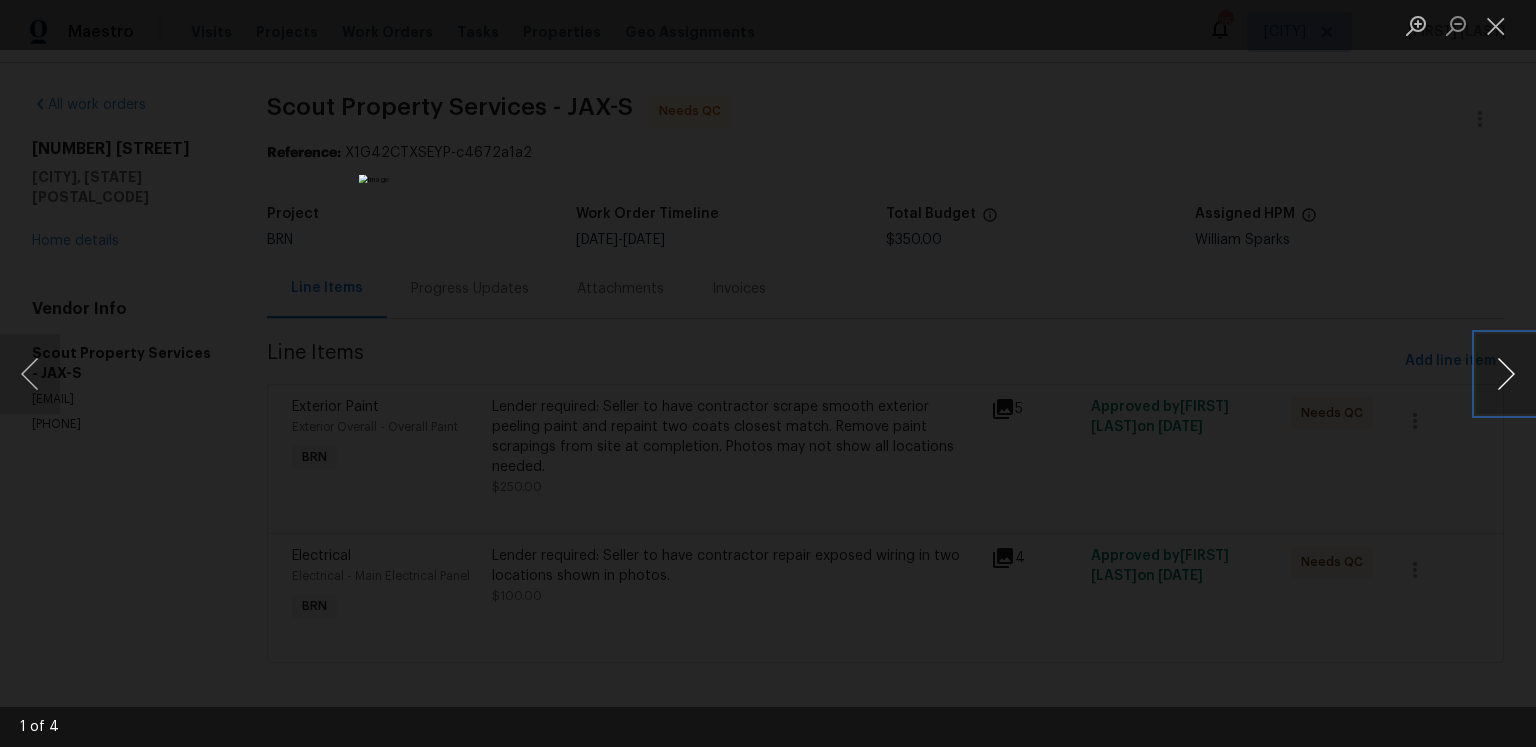 click at bounding box center [1506, 374] 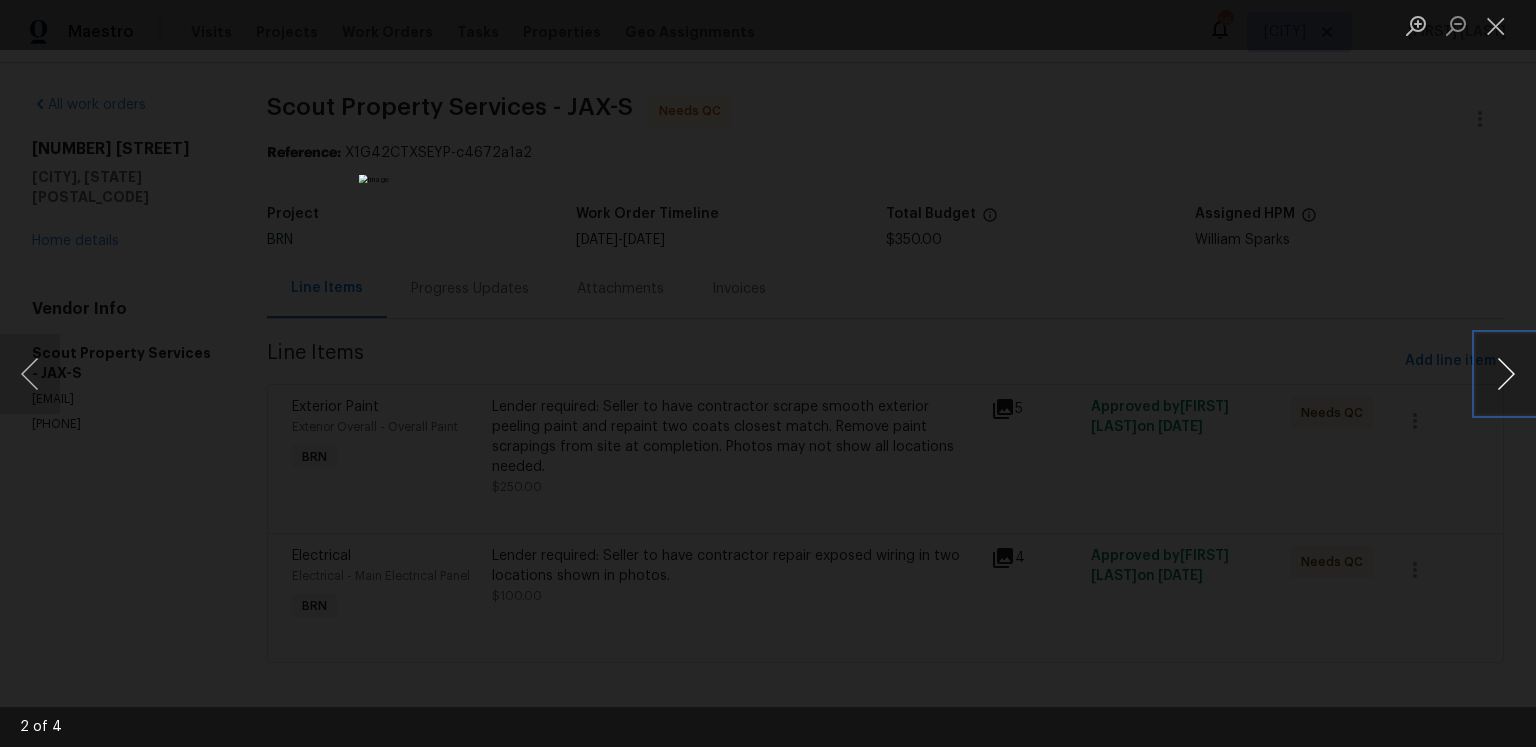 click at bounding box center (1506, 374) 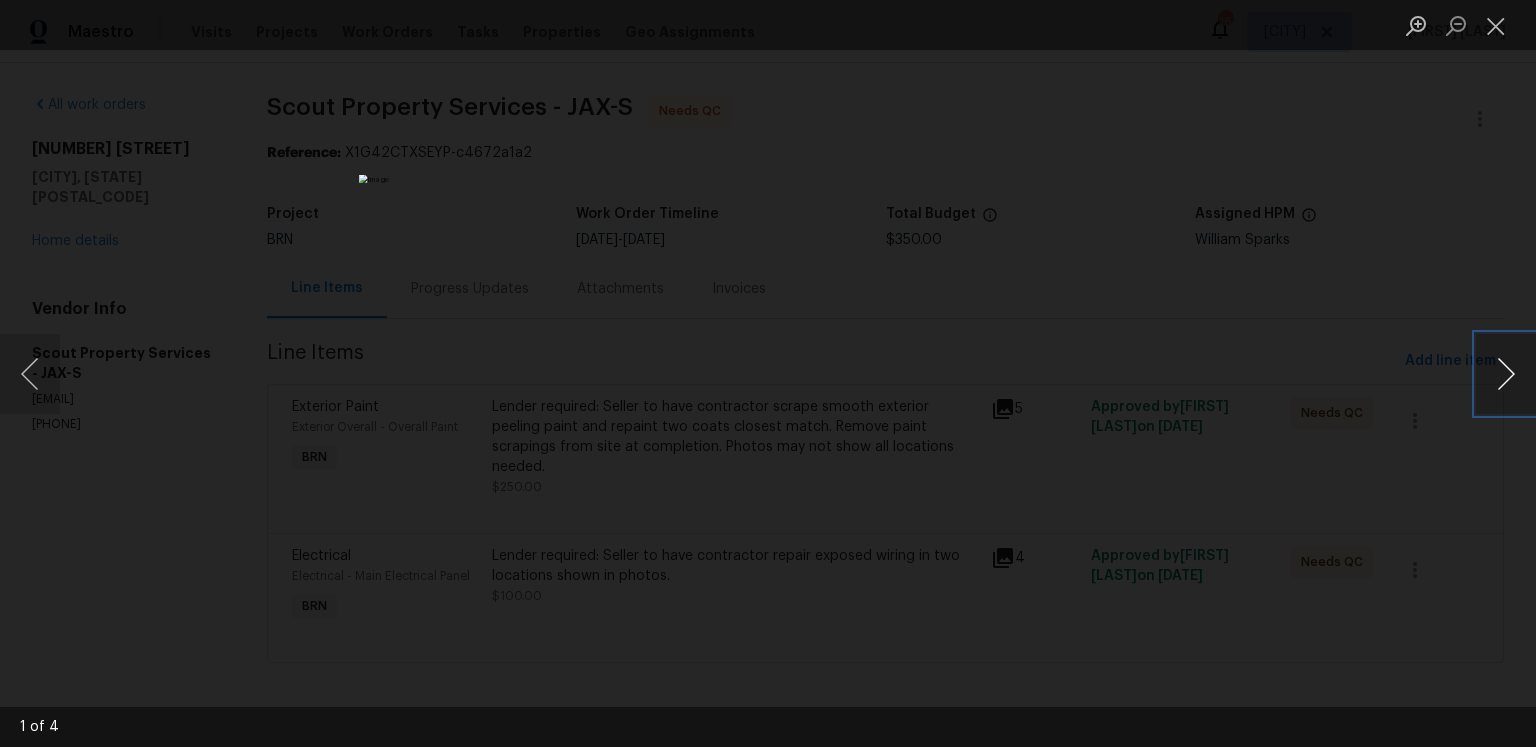 click at bounding box center [1506, 374] 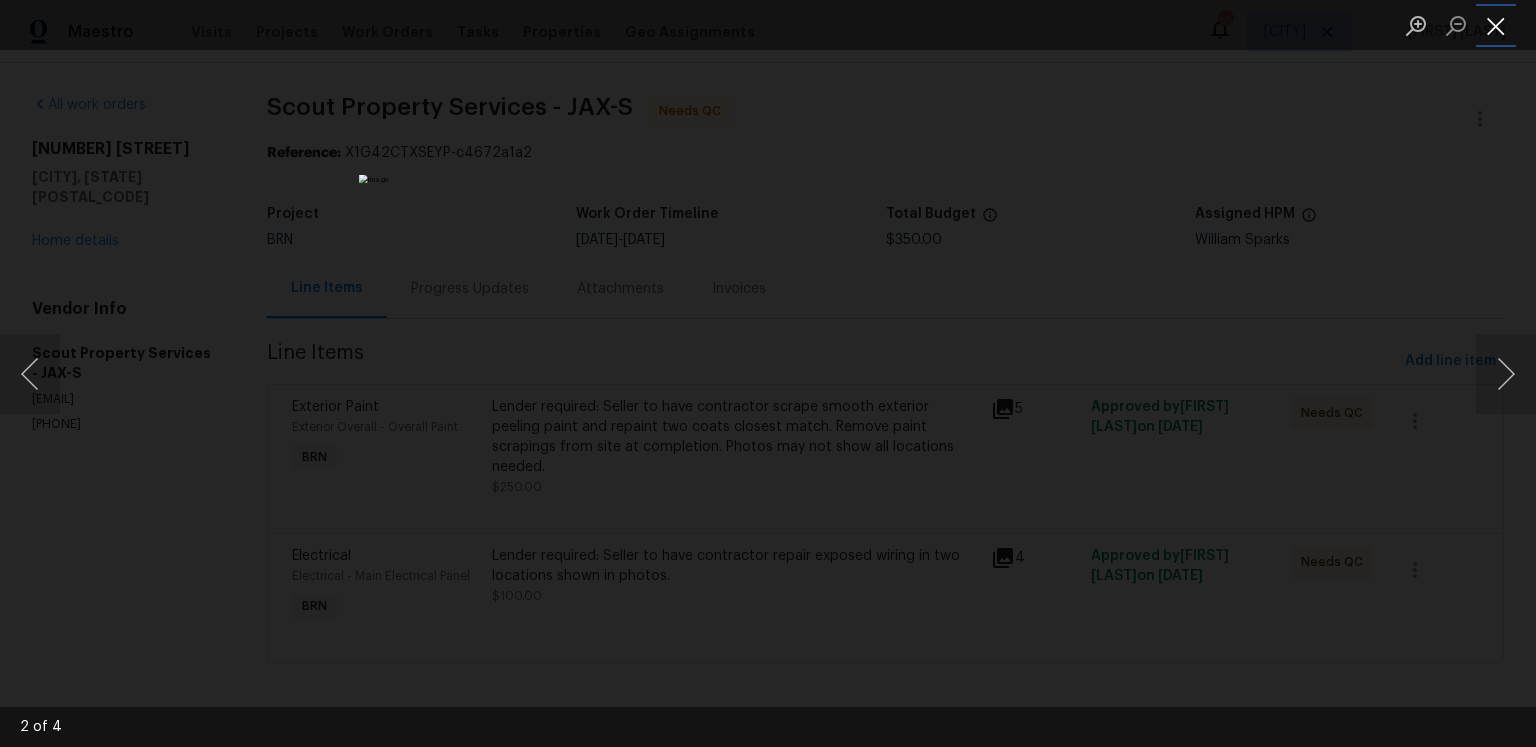 click at bounding box center (1496, 25) 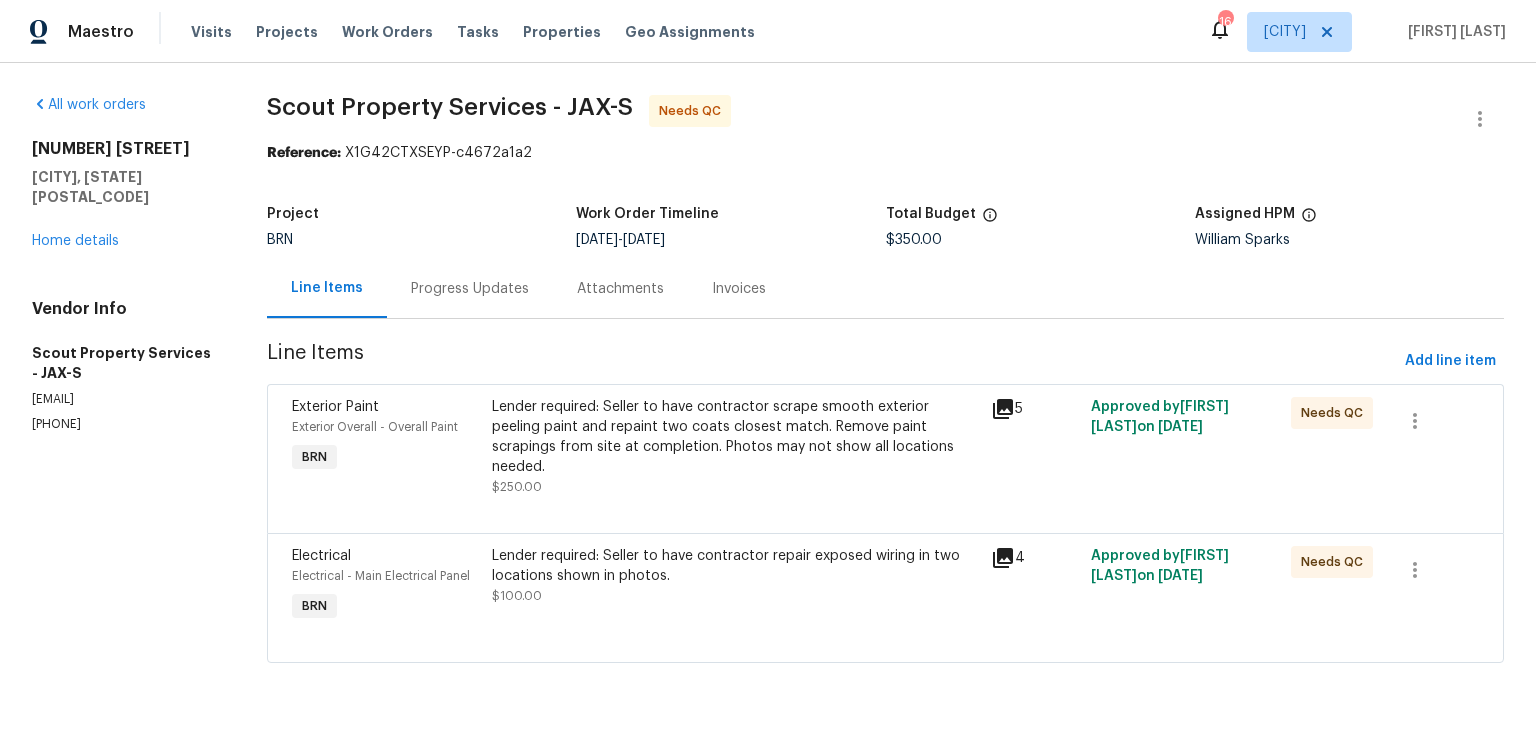 click on "Scout Property Services - JAX-S Needs QC Reference:   X1G42CTXSEYP-c4672a1a2 Project BRN   Work Order Timeline 7/31/2025  -  8/4/2025 Total Budget $350.00 Assigned HPM William Sparks Line Items Progress Updates Attachments Invoices Line Items Add line item Exterior Paint Exterior Overall - Overall Paint BRN Lender required: Seller to have contractor scrape smooth exterior peeling paint and repaint two coats closest match. Remove paint scrapings from site at completion. Photos may not show all locations needed. $250.00   5 Approved by  Ananthi Mahendran  on   7/31/2025 Needs QC Electrical Electrical - Main Electrical Panel BRN Lender required: Seller to have contractor repair exposed wiring in two locations shown in photos. $100.00   4 Approved by  Ananthi Mahendran  on   7/31/2025 Needs QC" at bounding box center [885, 391] 